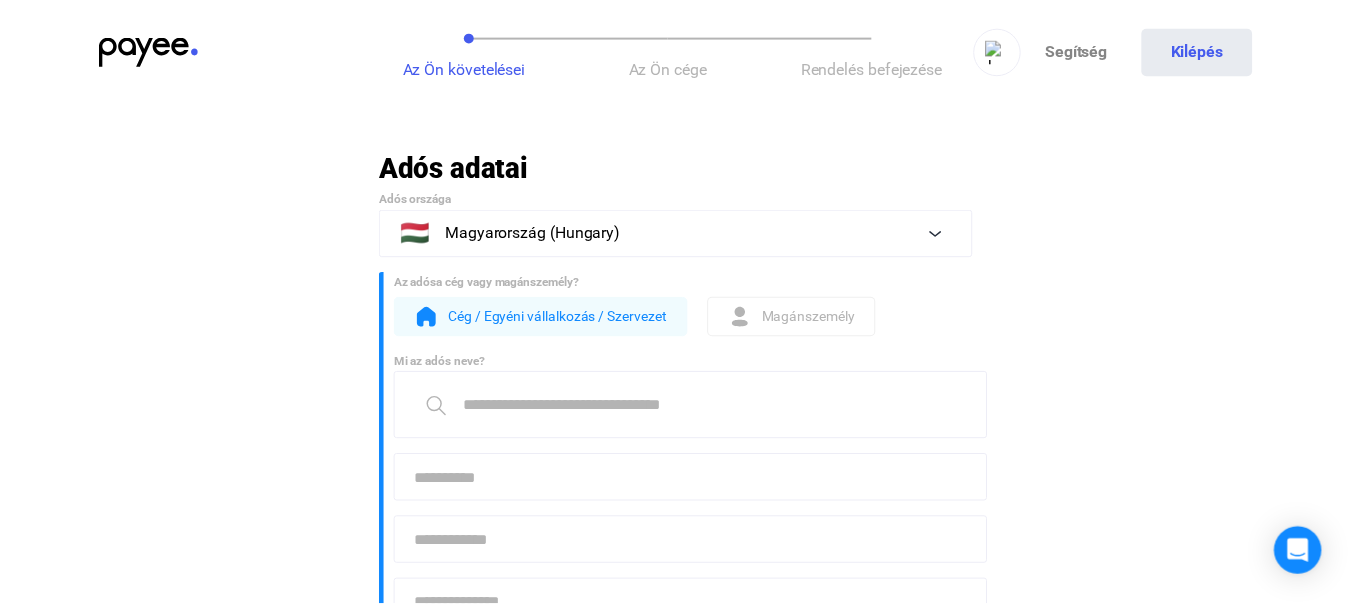 scroll, scrollTop: 0, scrollLeft: 0, axis: both 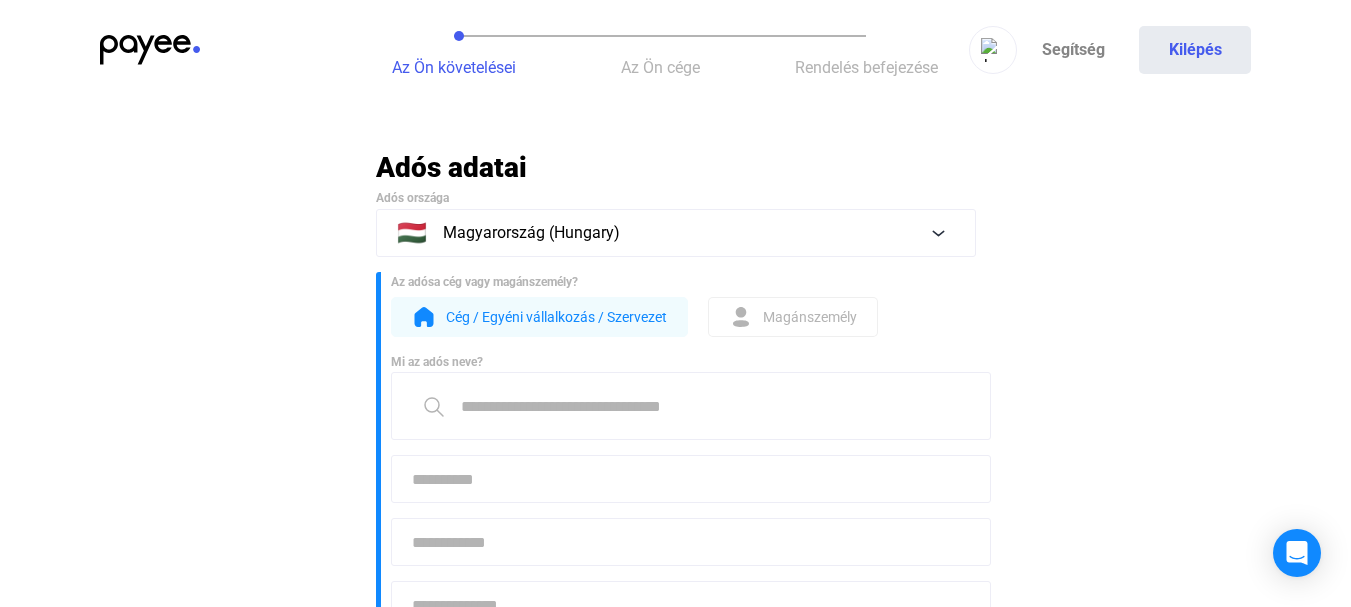 click at bounding box center [691, 406] 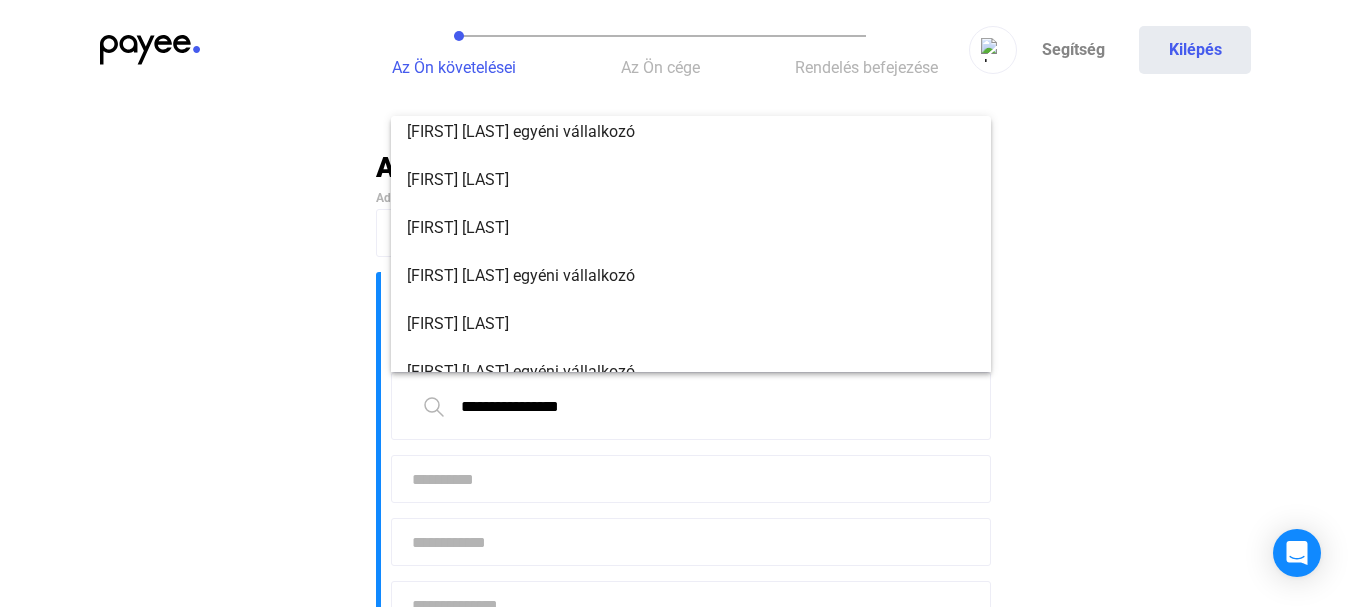 scroll, scrollTop: 224, scrollLeft: 0, axis: vertical 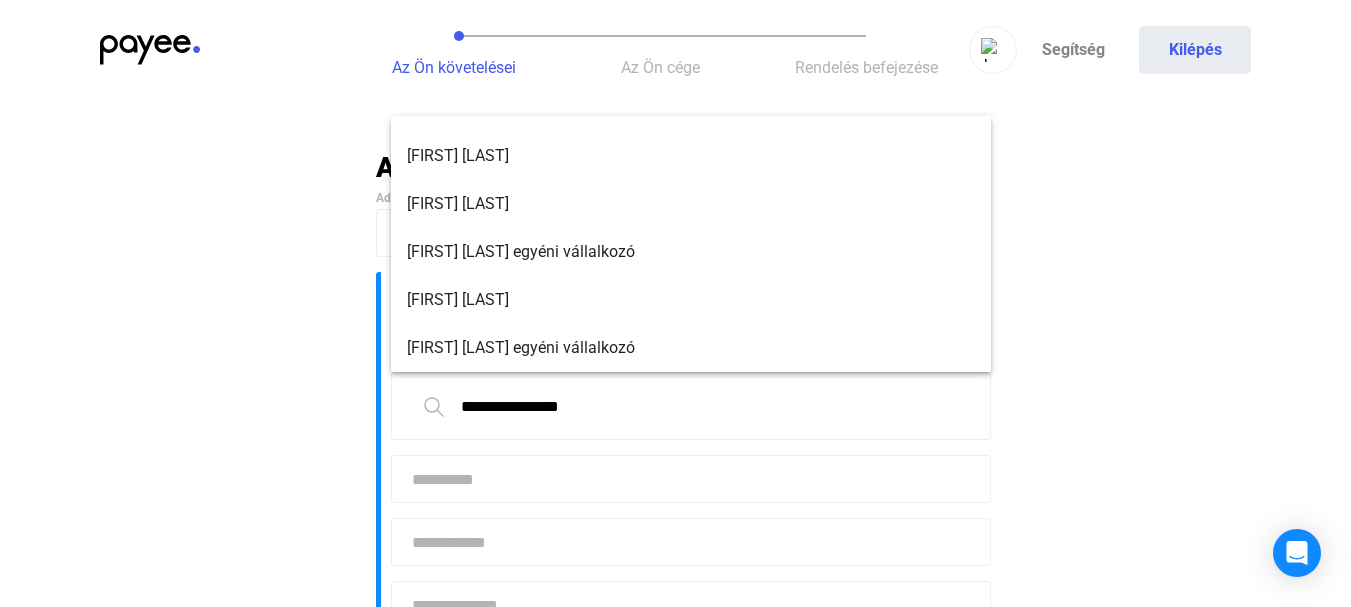 type on "**********" 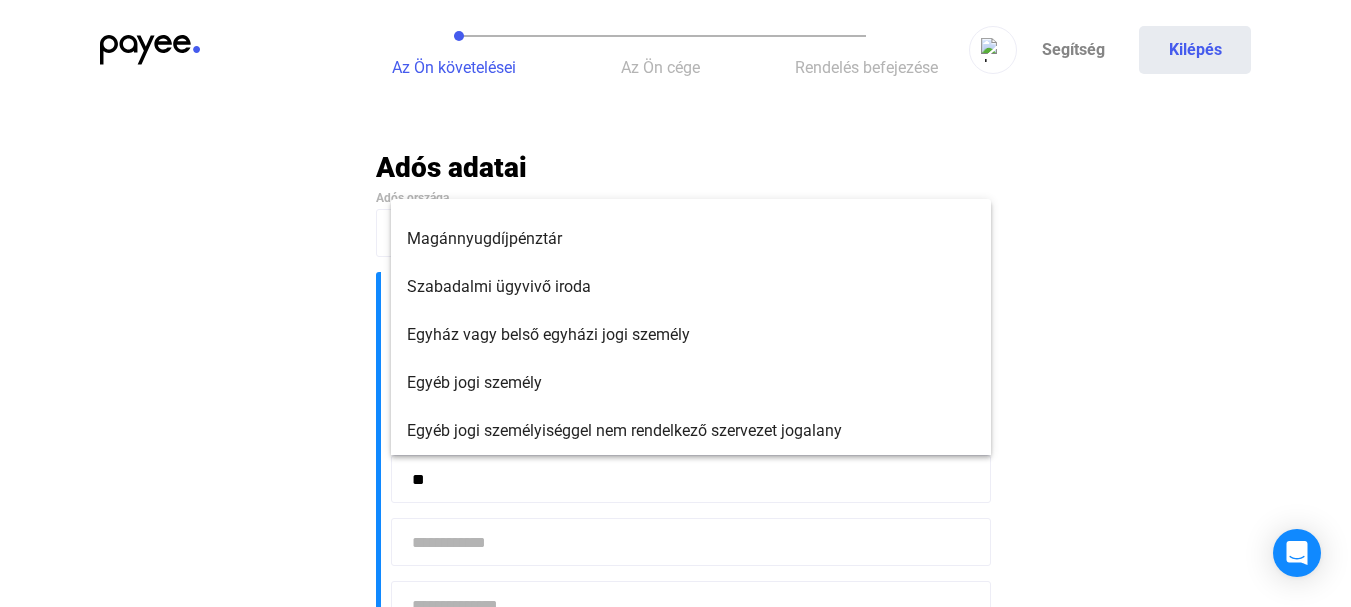 scroll, scrollTop: 0, scrollLeft: 0, axis: both 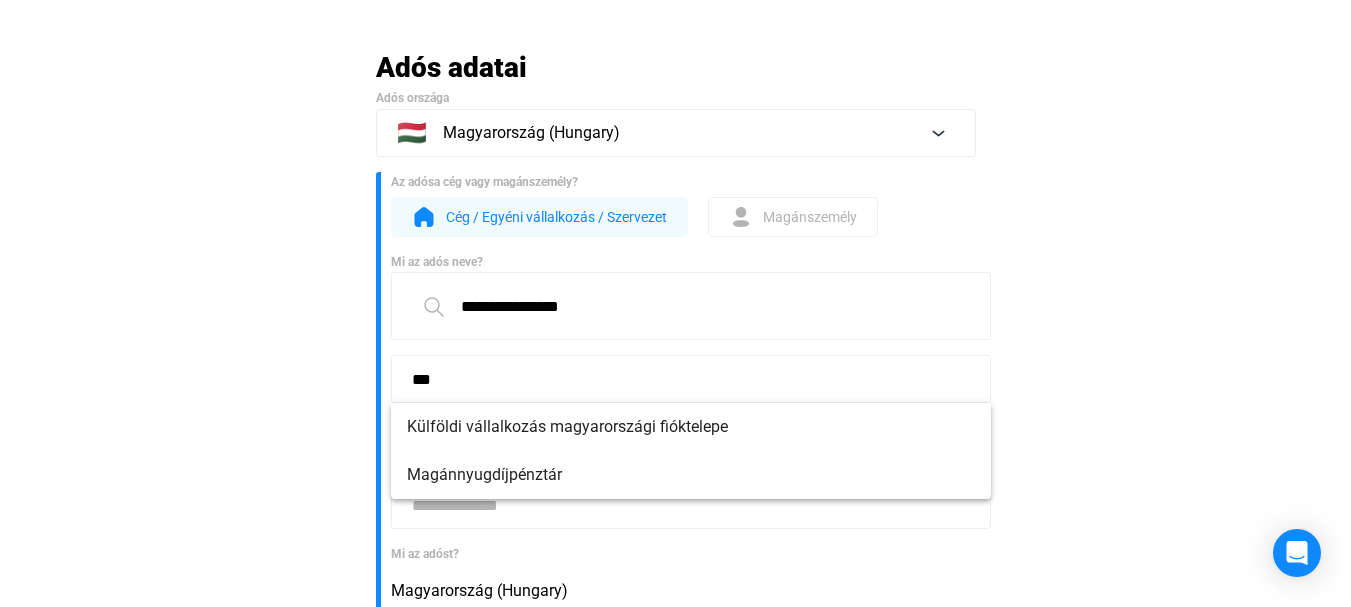 type on "***" 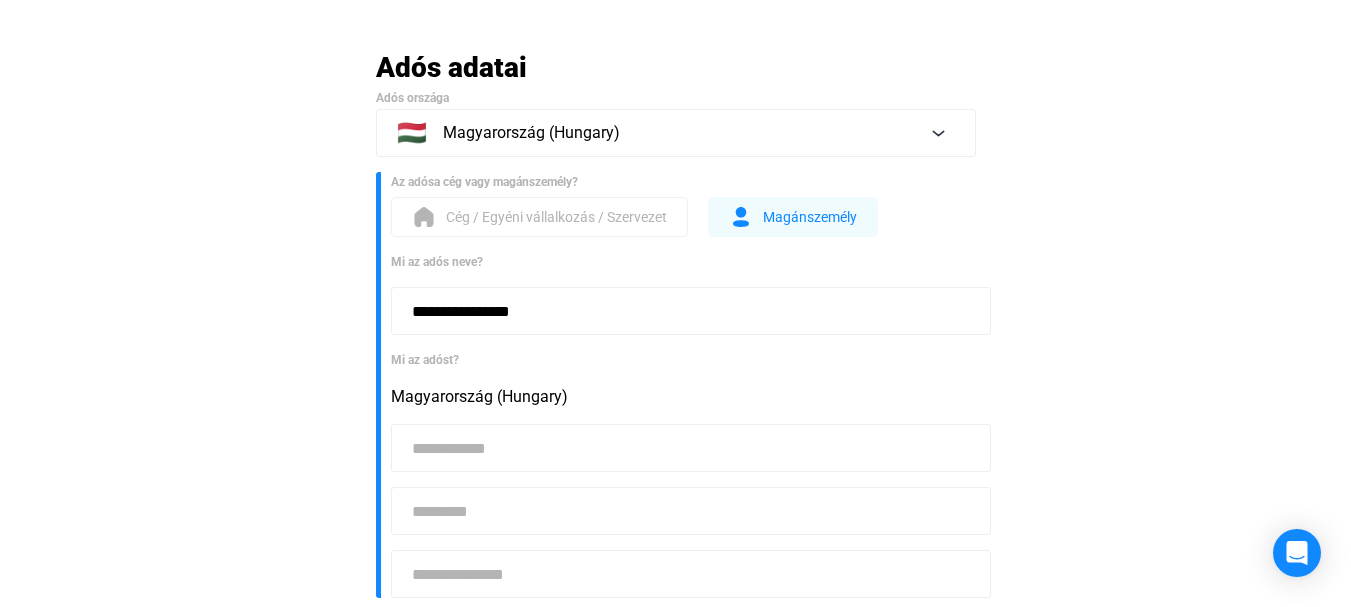 click at bounding box center [691, 448] 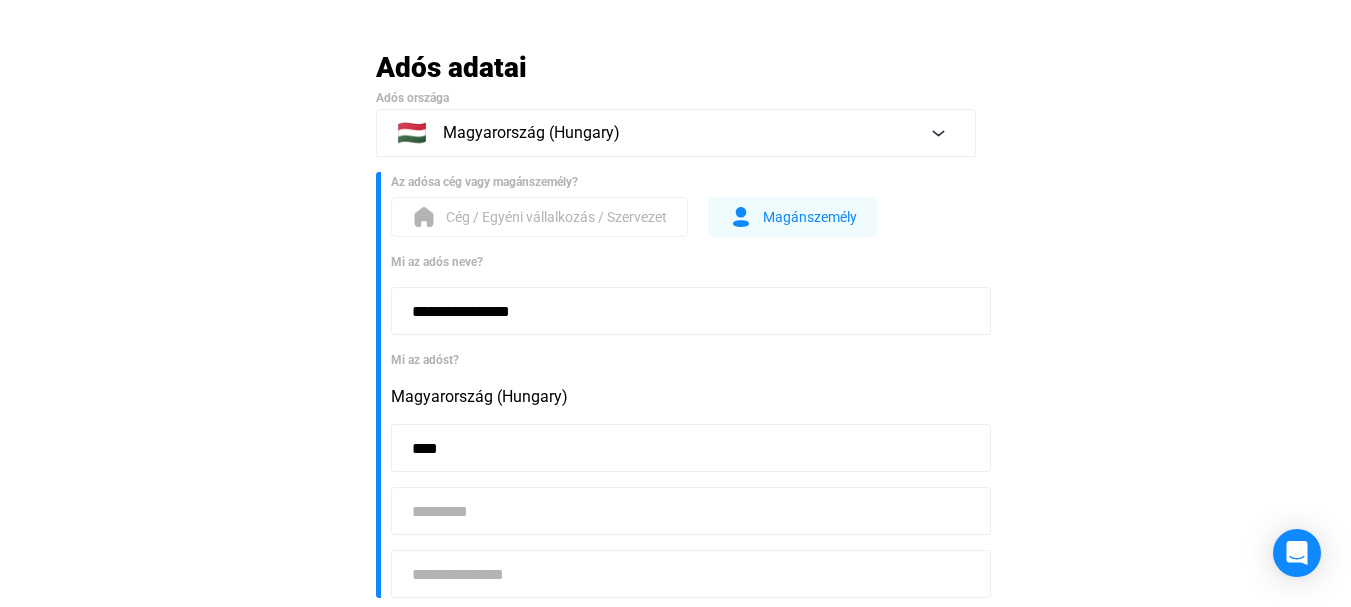 type on "****" 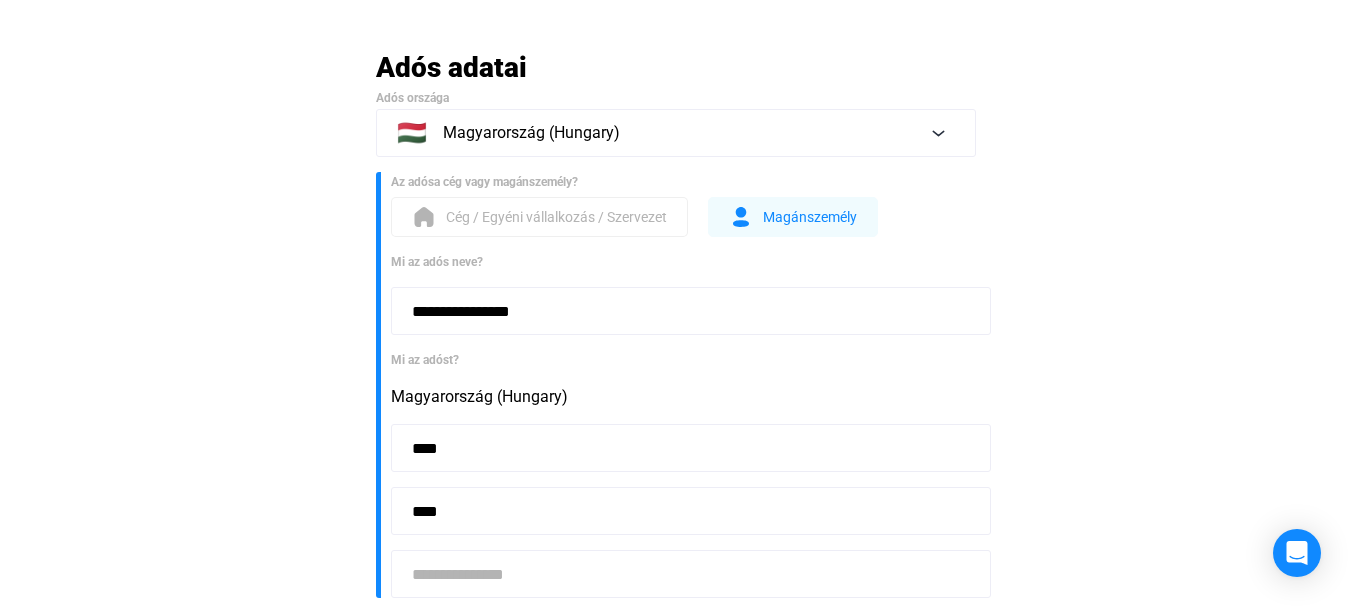 type on "****" 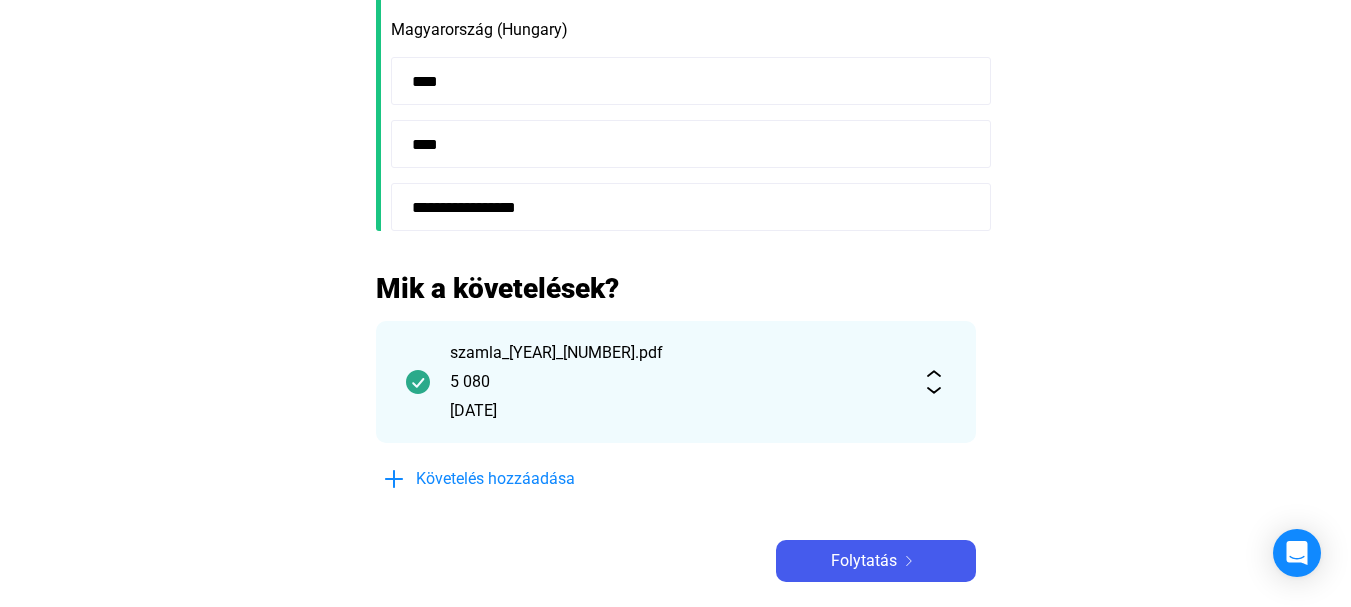 scroll, scrollTop: 600, scrollLeft: 0, axis: vertical 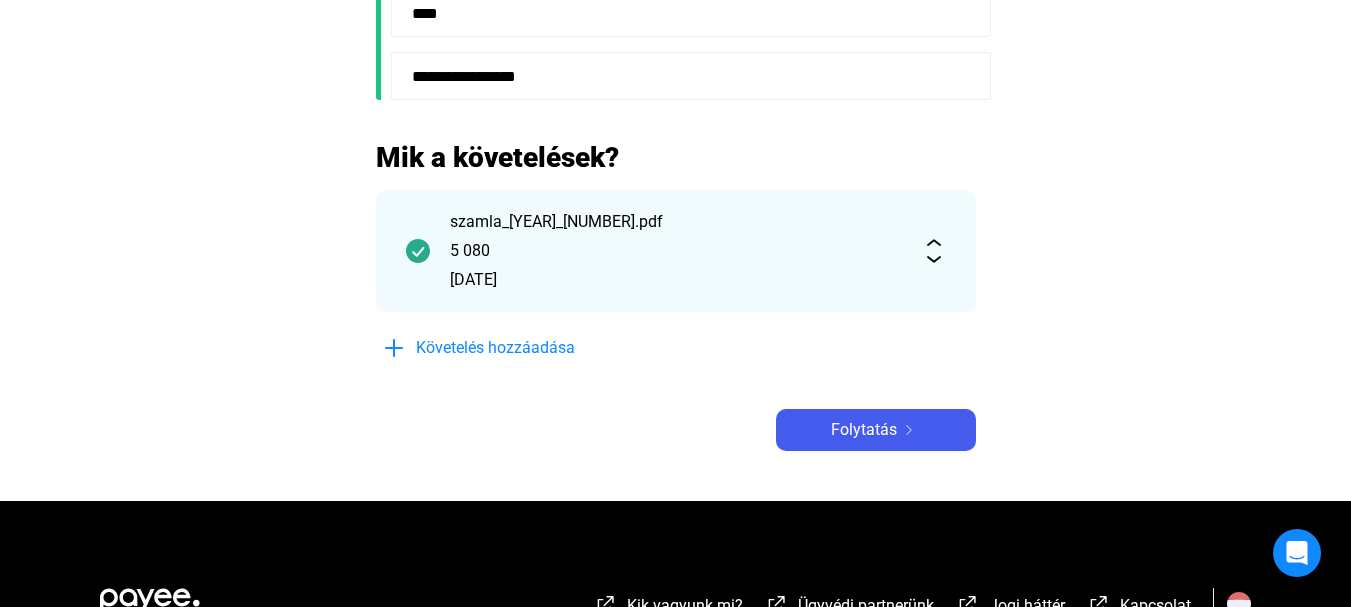 type on "**********" 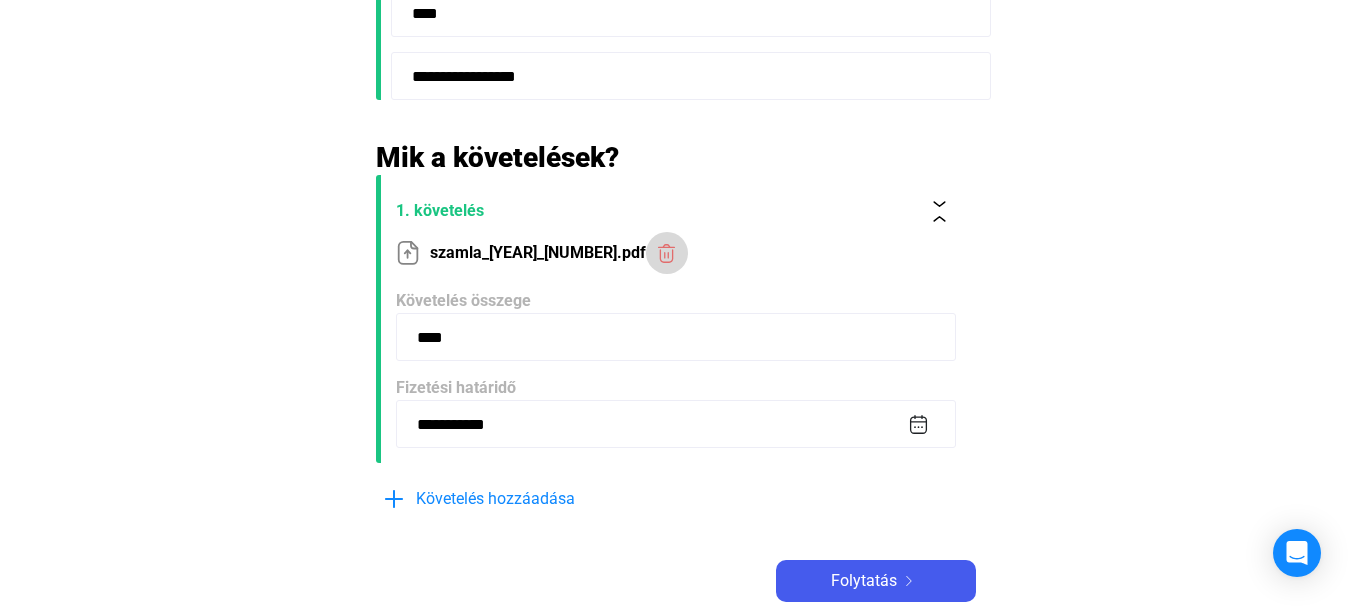 click at bounding box center [666, 253] 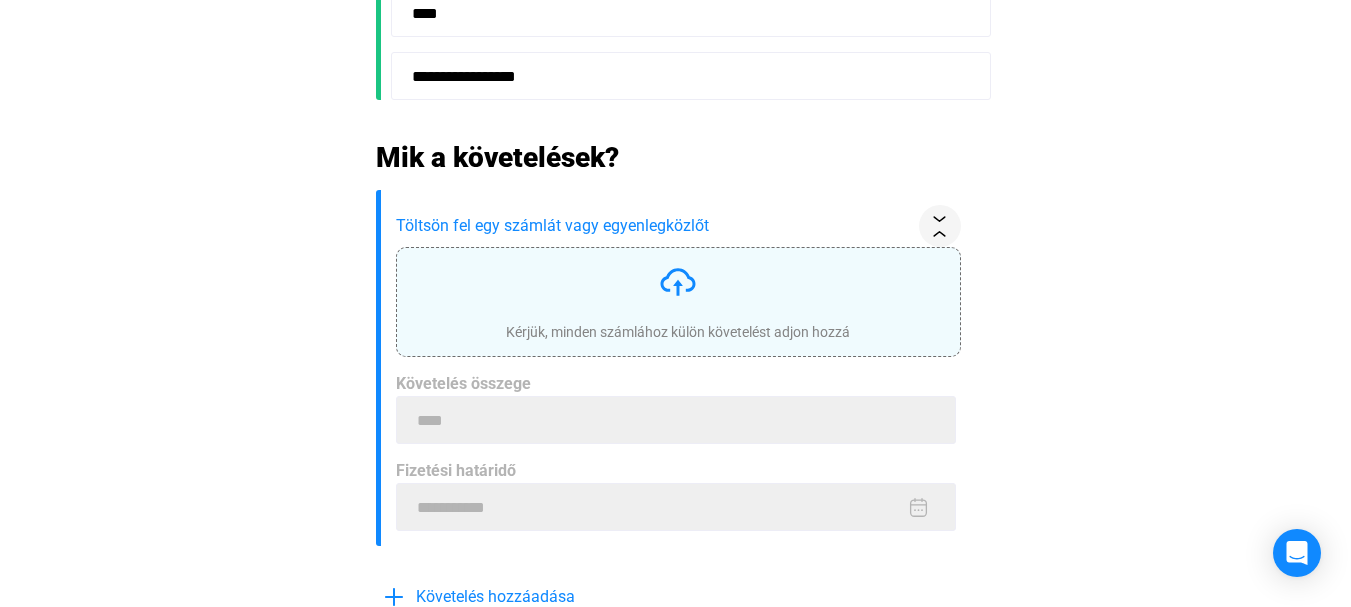 click on "Kérjük, minden számlához külön követelést adjon hozzá" at bounding box center [678, 302] 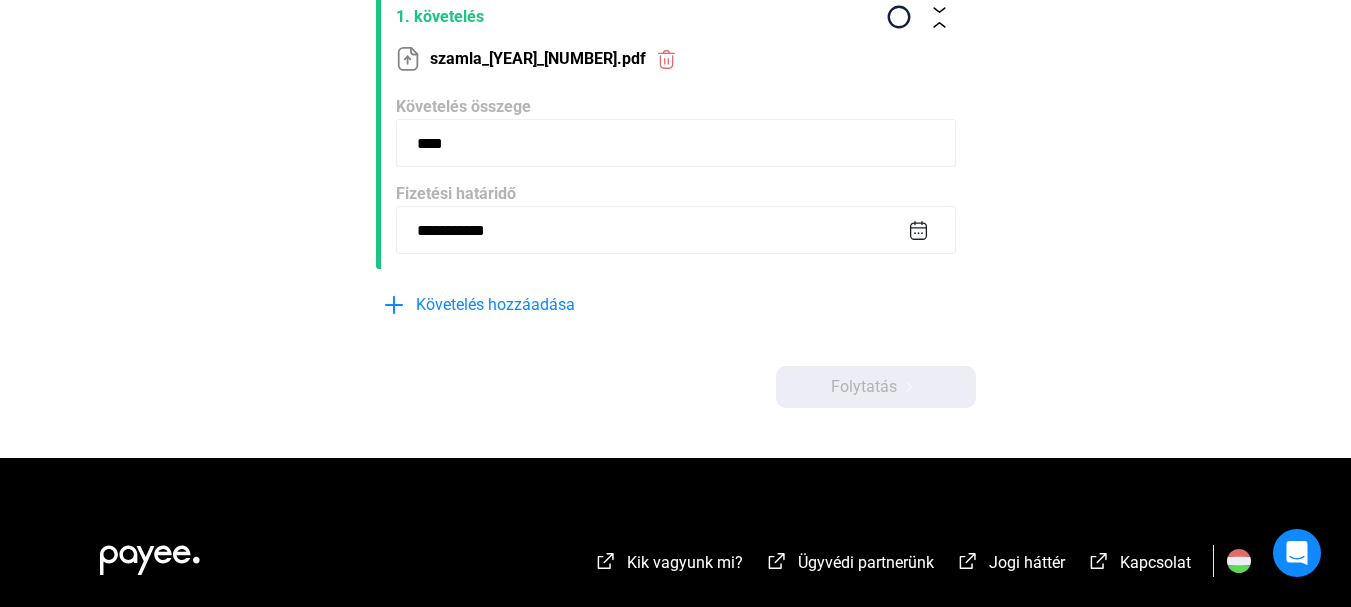 scroll, scrollTop: 900, scrollLeft: 0, axis: vertical 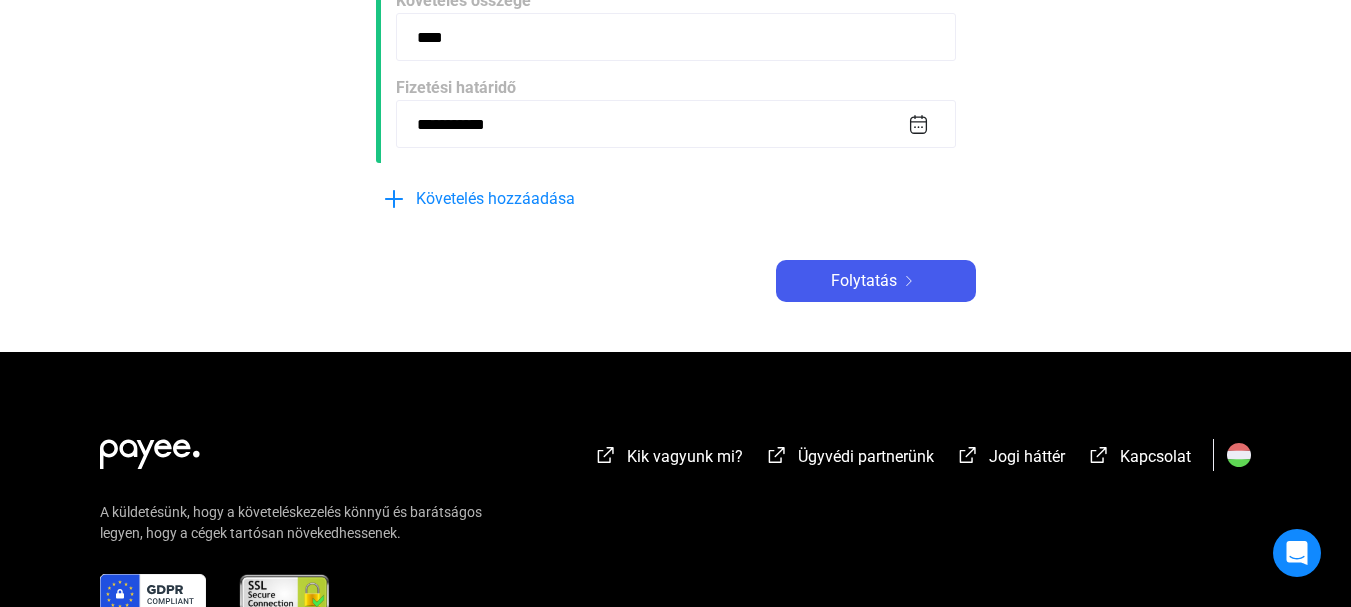 click on "**********" at bounding box center (676, 124) 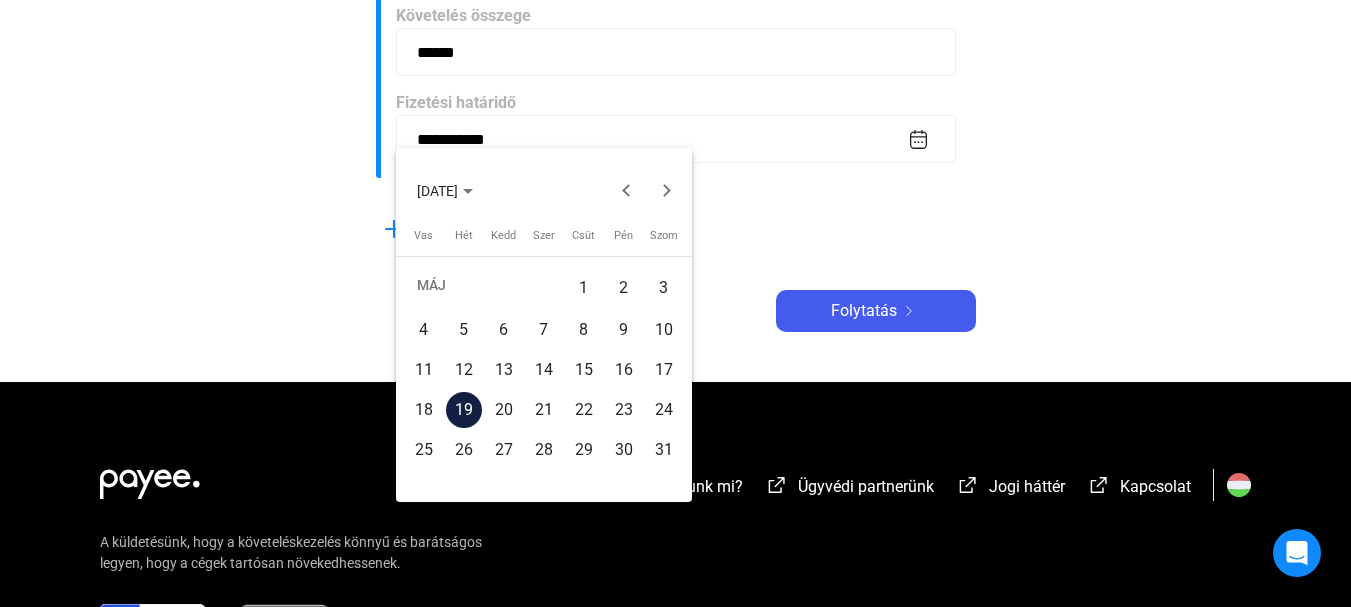 scroll, scrollTop: 915, scrollLeft: 0, axis: vertical 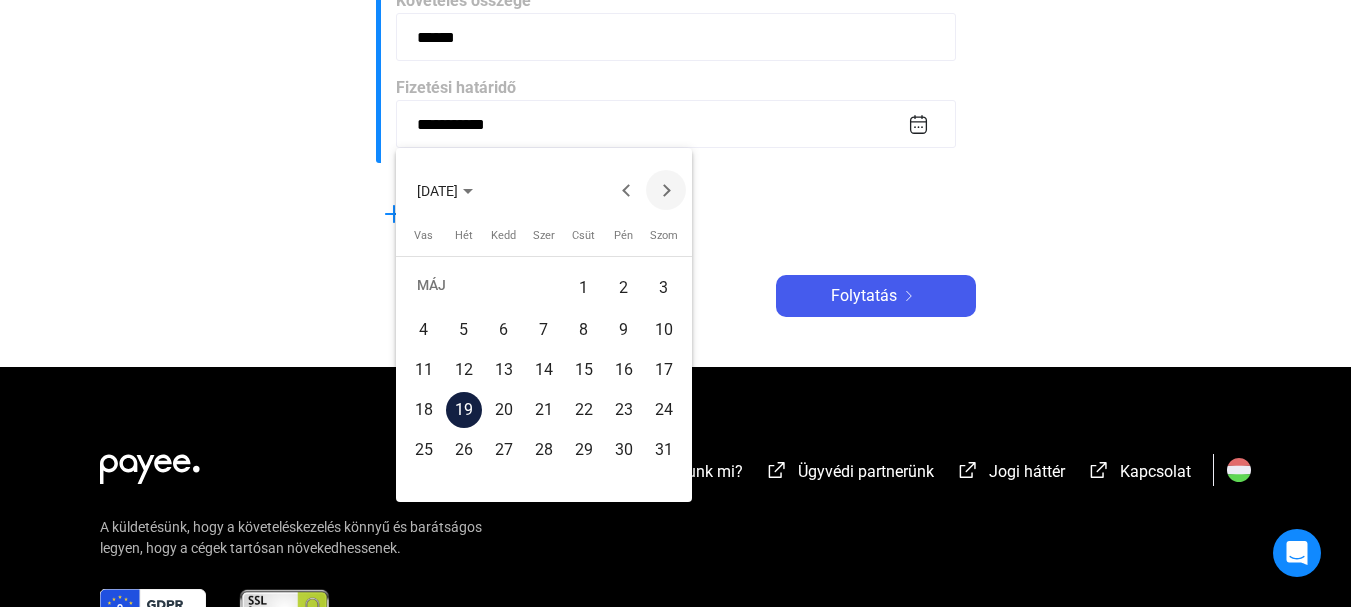 click at bounding box center (666, 190) 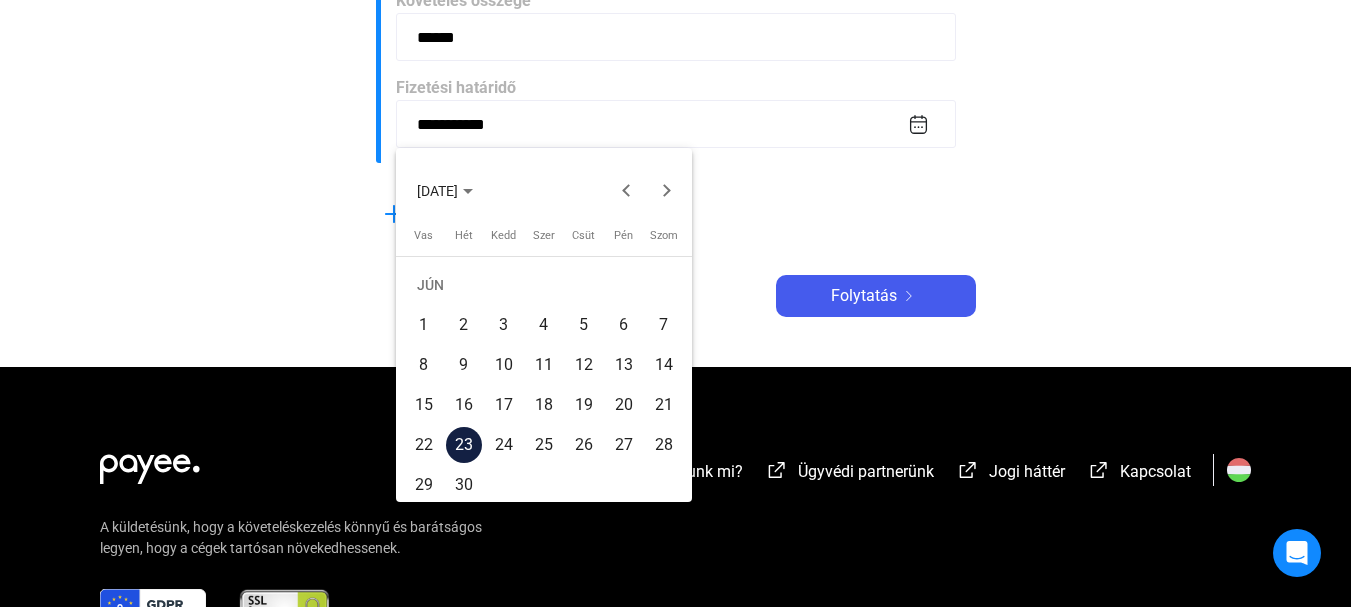 click on "23" at bounding box center [464, 445] 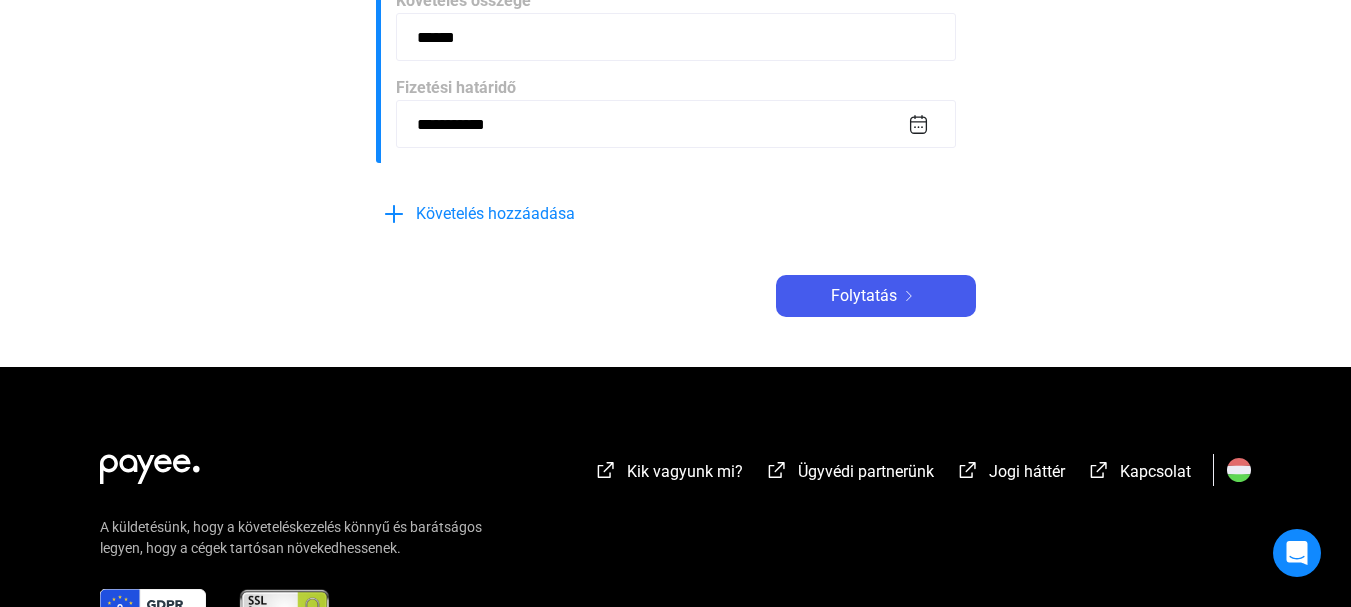 click on "**********" at bounding box center [676, 124] 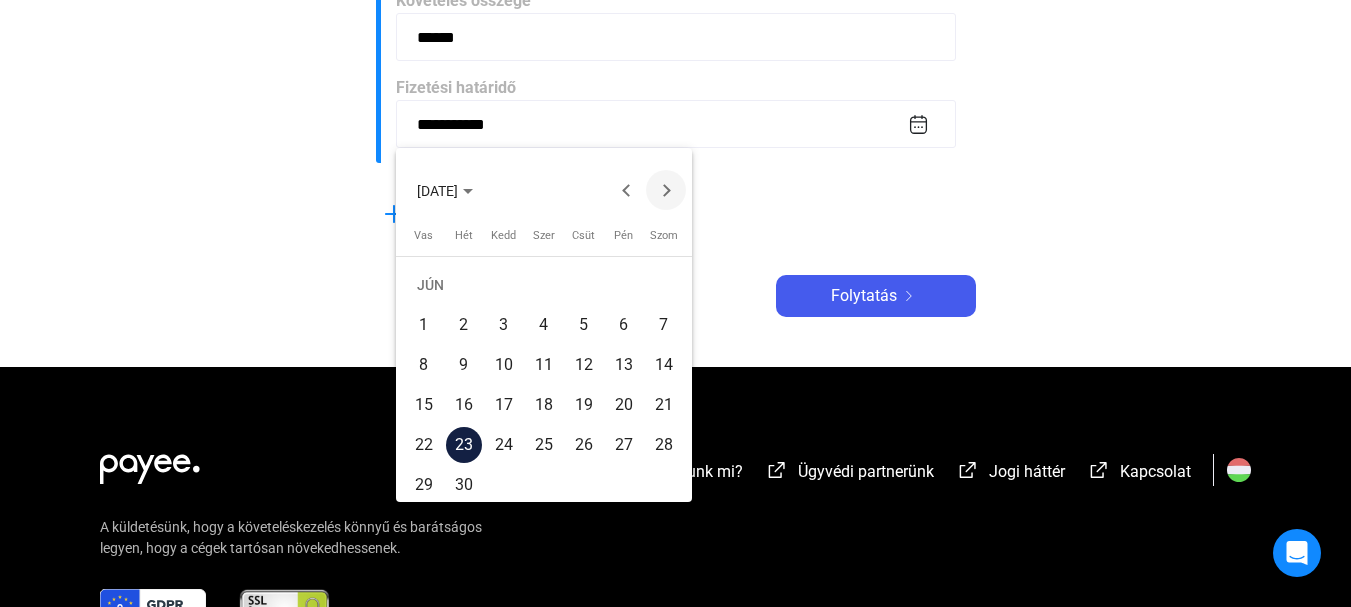 click at bounding box center [666, 190] 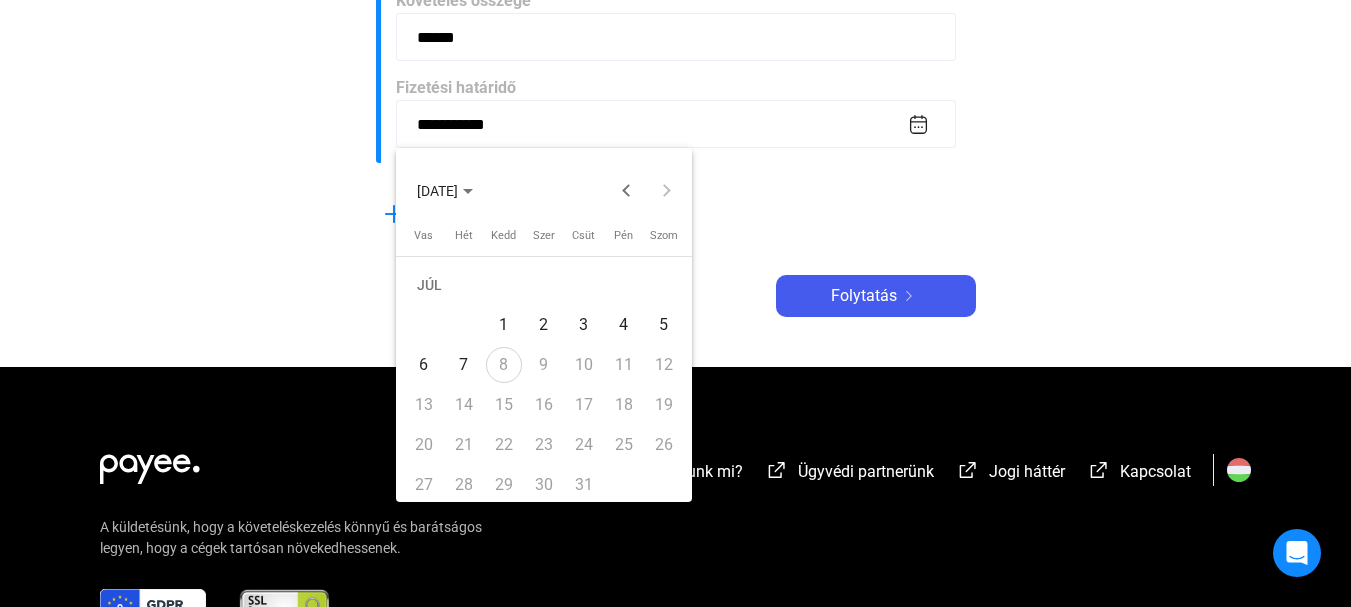 click on "2" at bounding box center [544, 325] 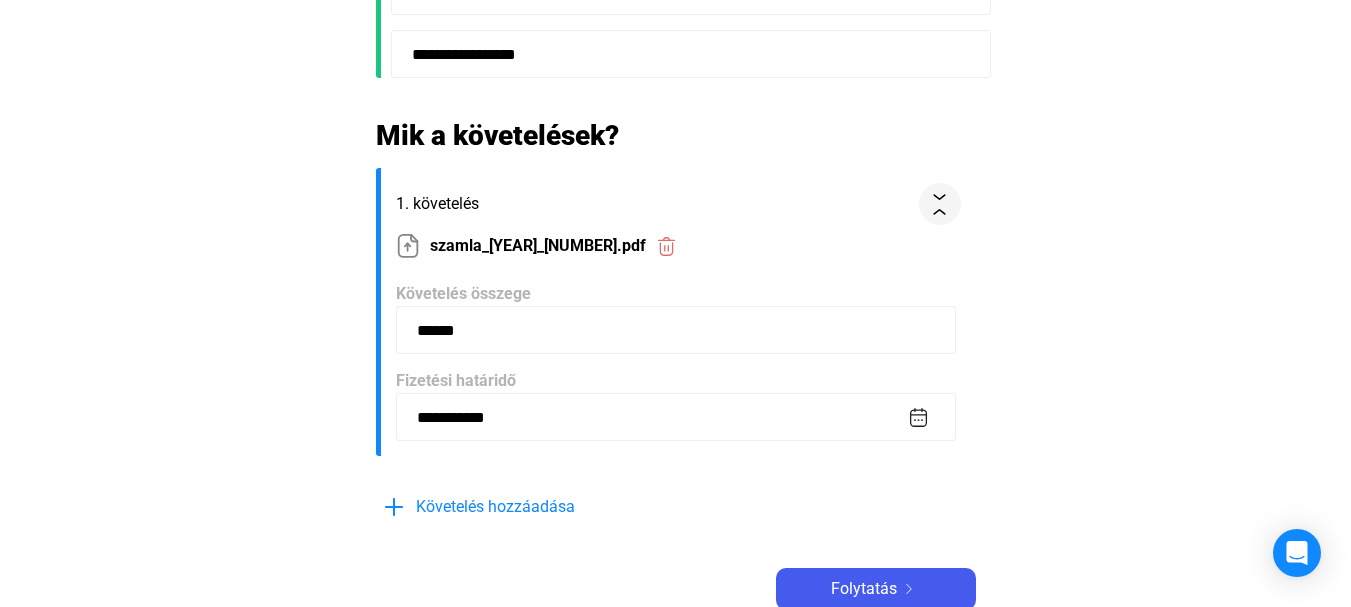 scroll, scrollTop: 615, scrollLeft: 0, axis: vertical 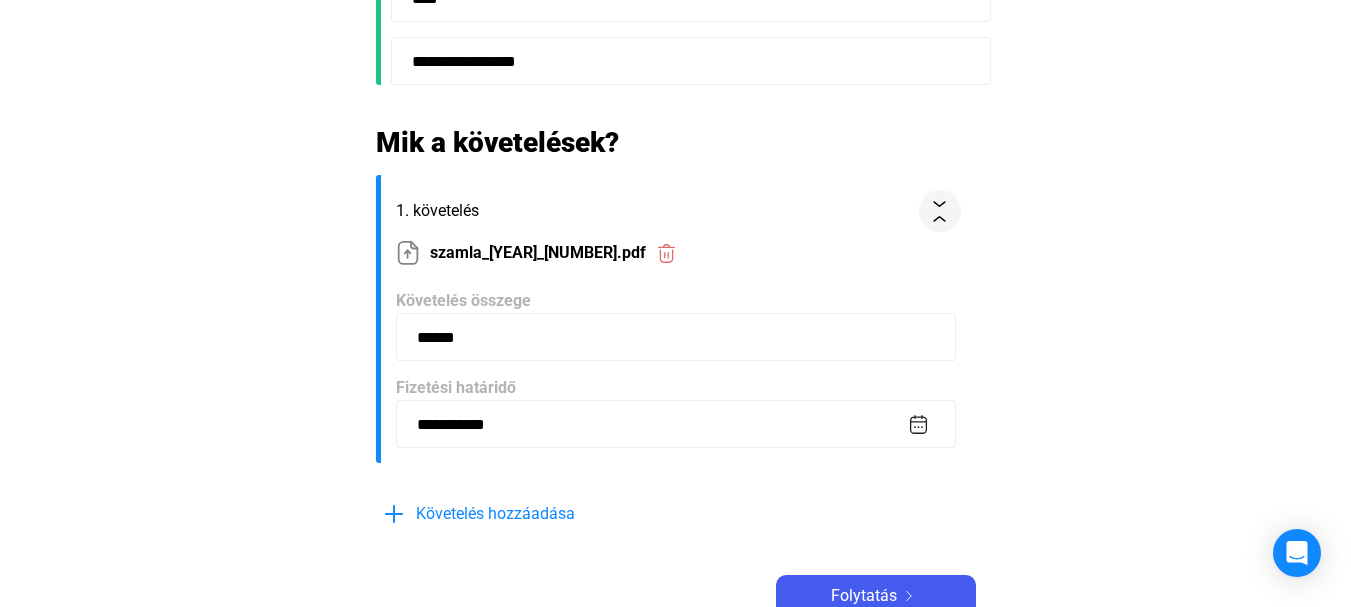 click on "******" at bounding box center (676, 337) 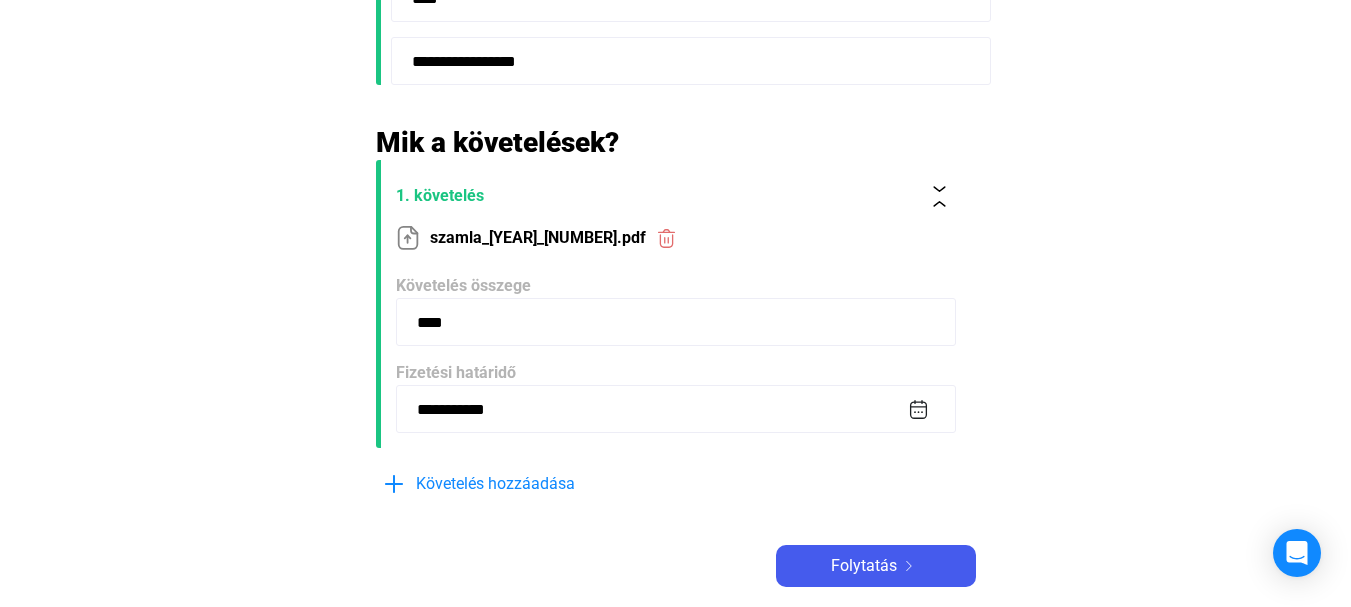 click on "****" at bounding box center (676, 322) 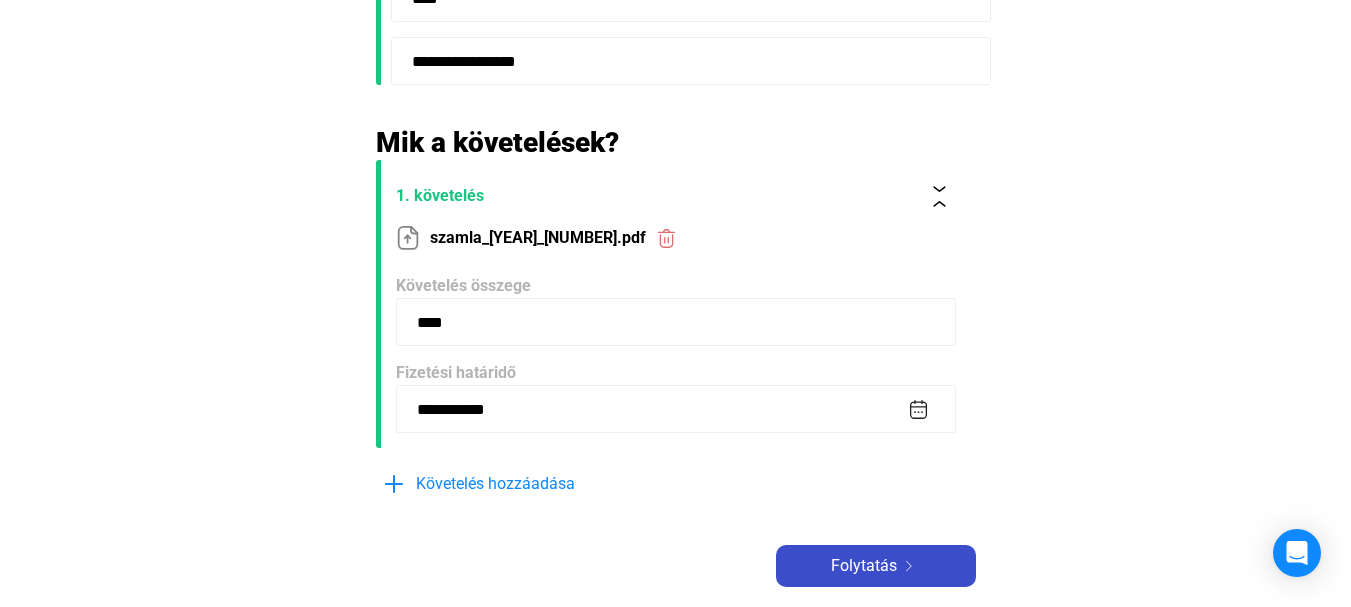 type on "****" 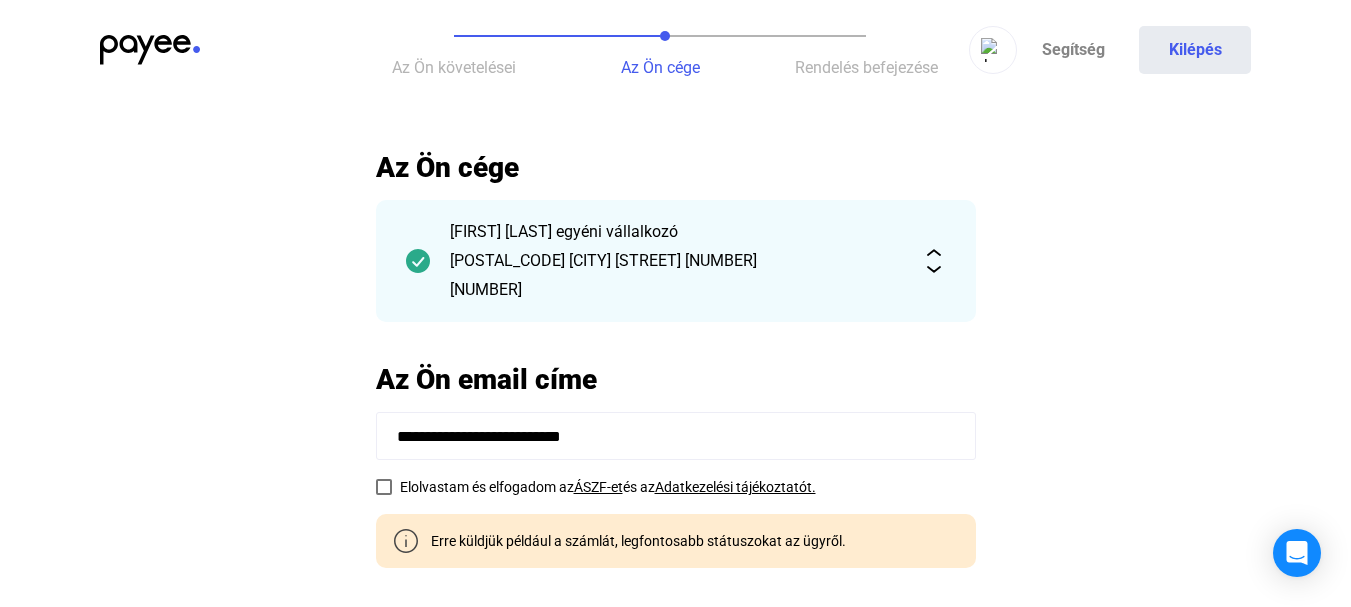 scroll, scrollTop: 100, scrollLeft: 0, axis: vertical 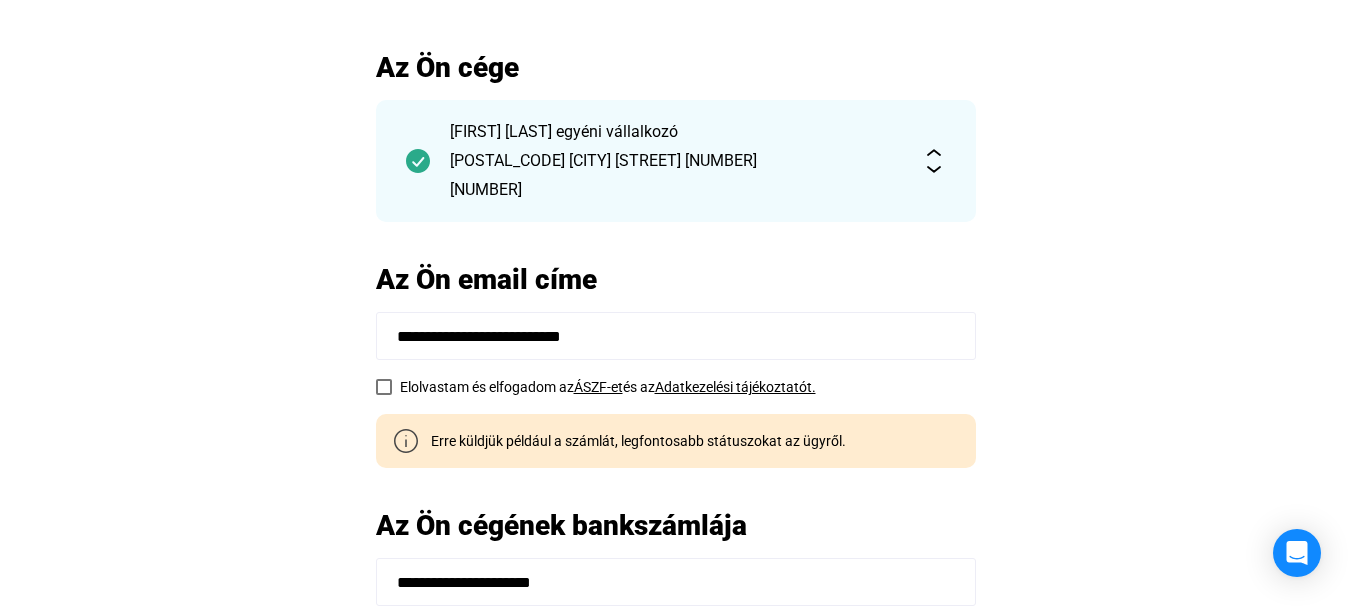 click on "[POSTAL_CODE] [CITY] [STREET] [NUMBER]" at bounding box center [676, 161] 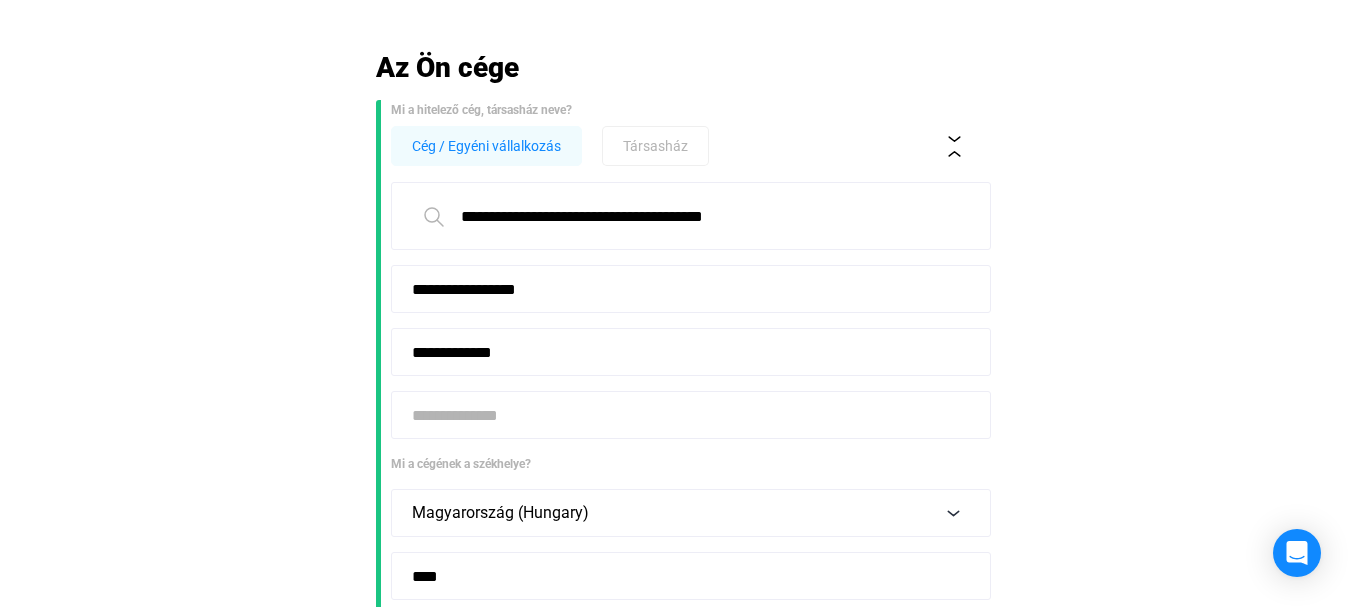 click on "**********" at bounding box center (691, 216) 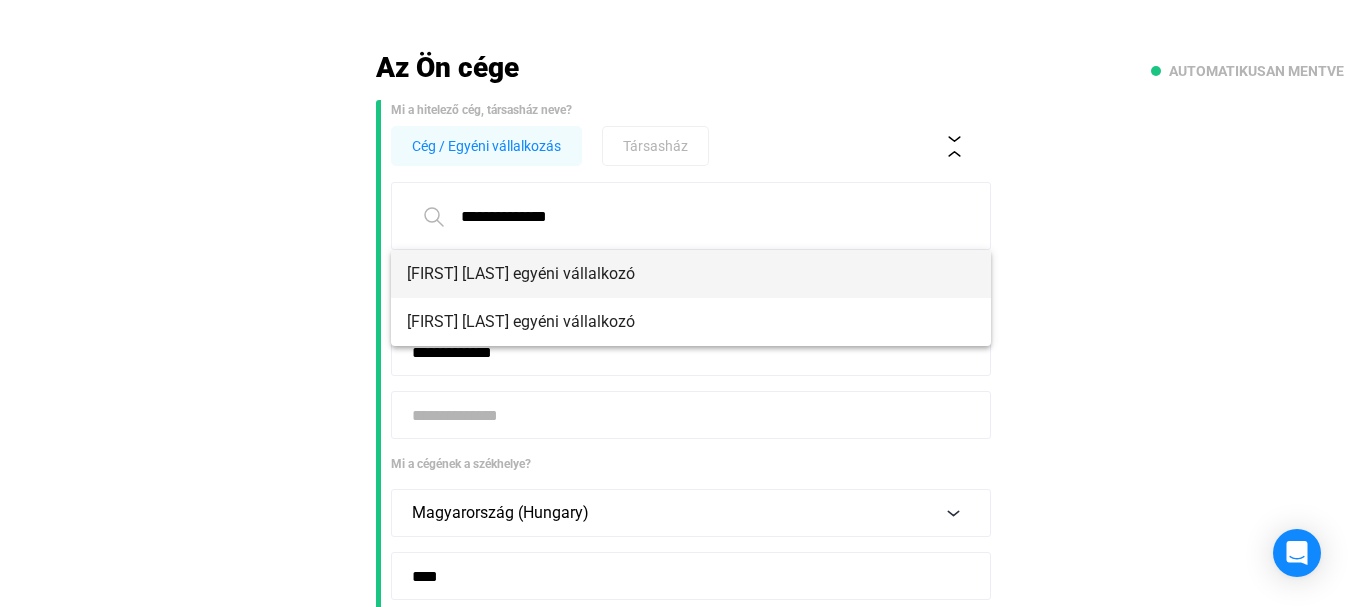 type on "**********" 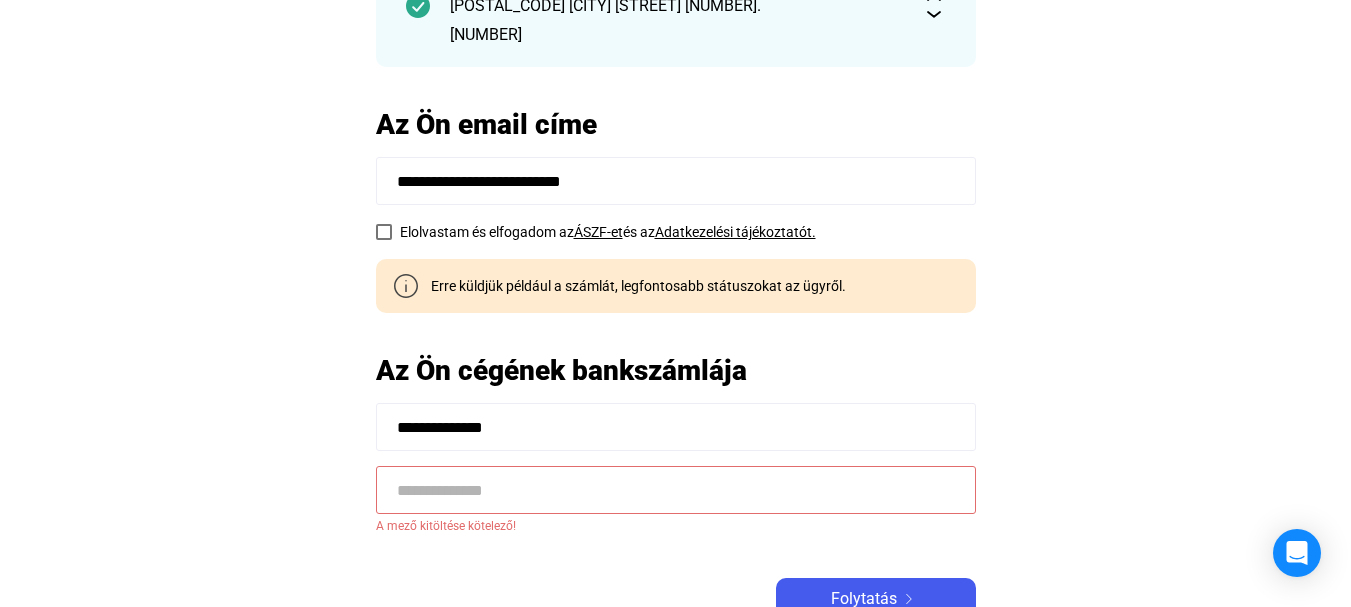 scroll, scrollTop: 300, scrollLeft: 0, axis: vertical 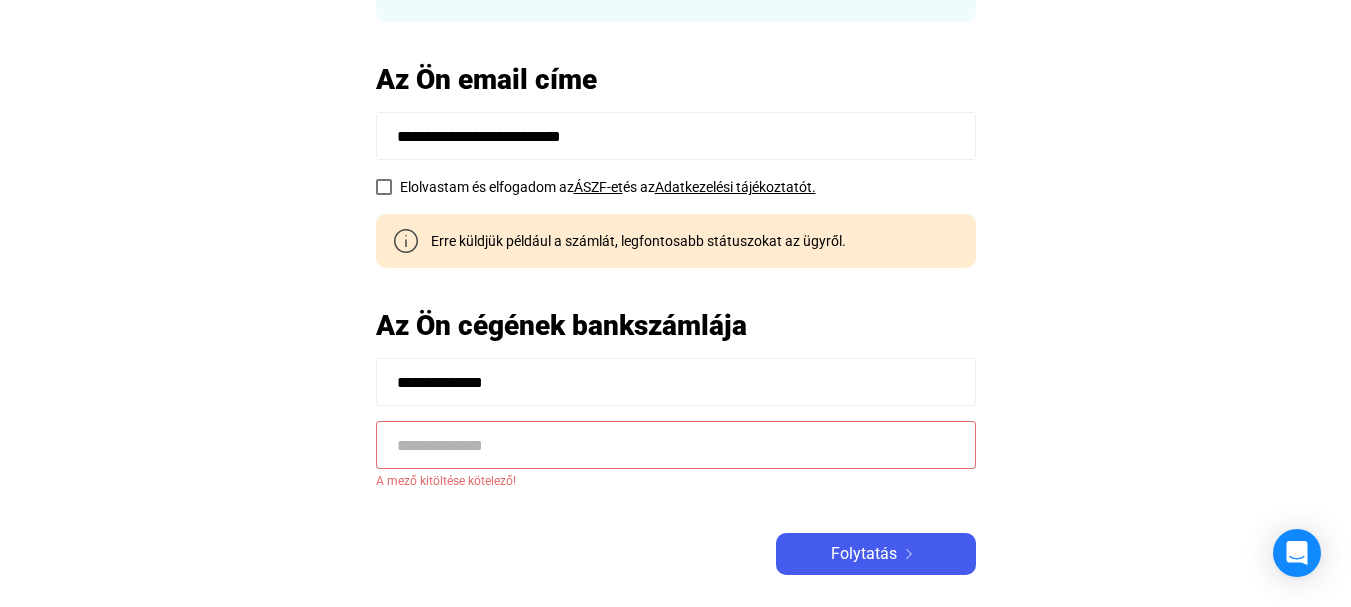click at bounding box center [384, 187] 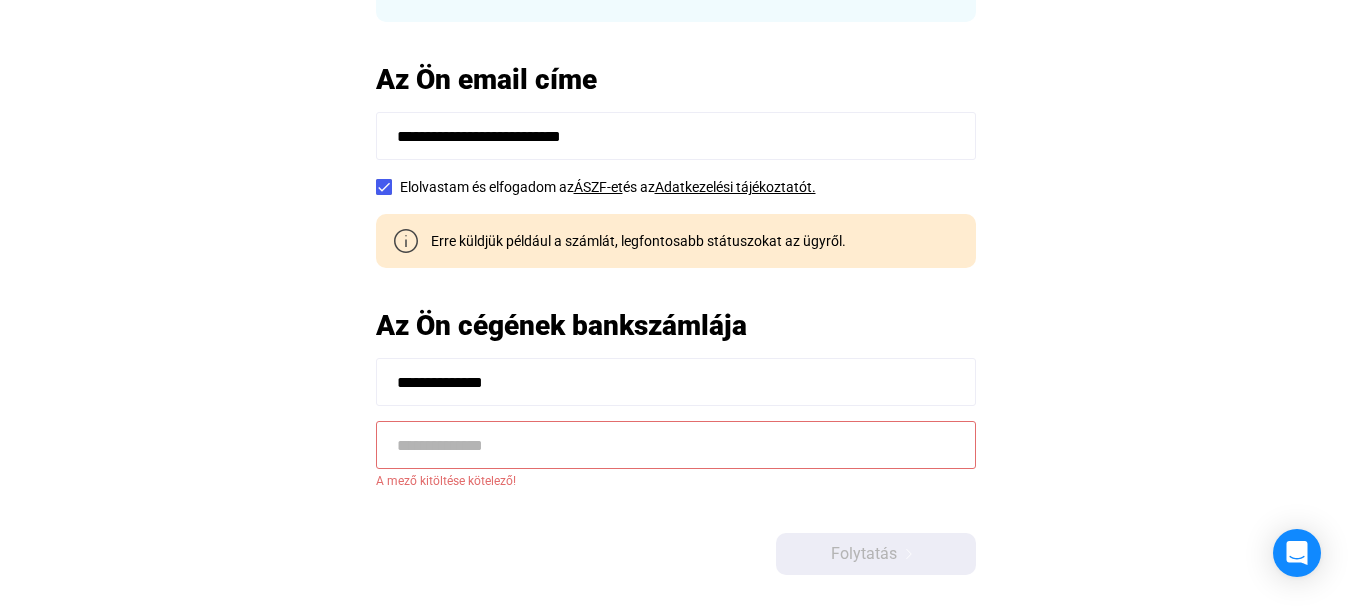 click at bounding box center [676, 445] 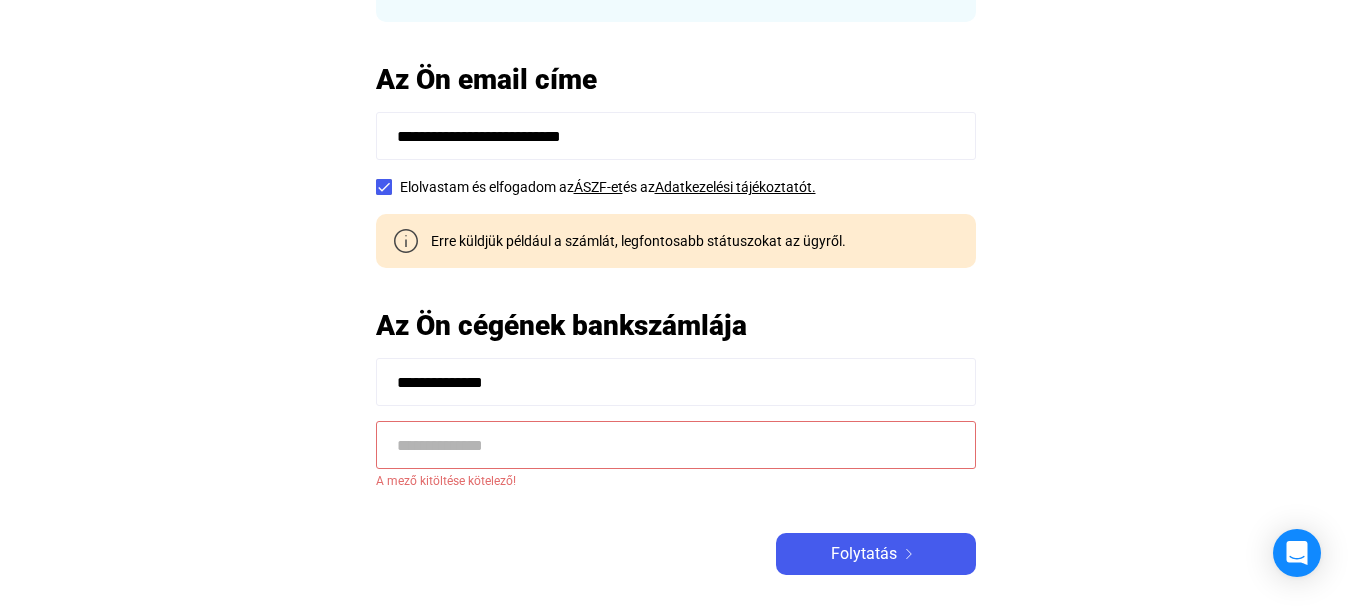 click at bounding box center (676, 445) 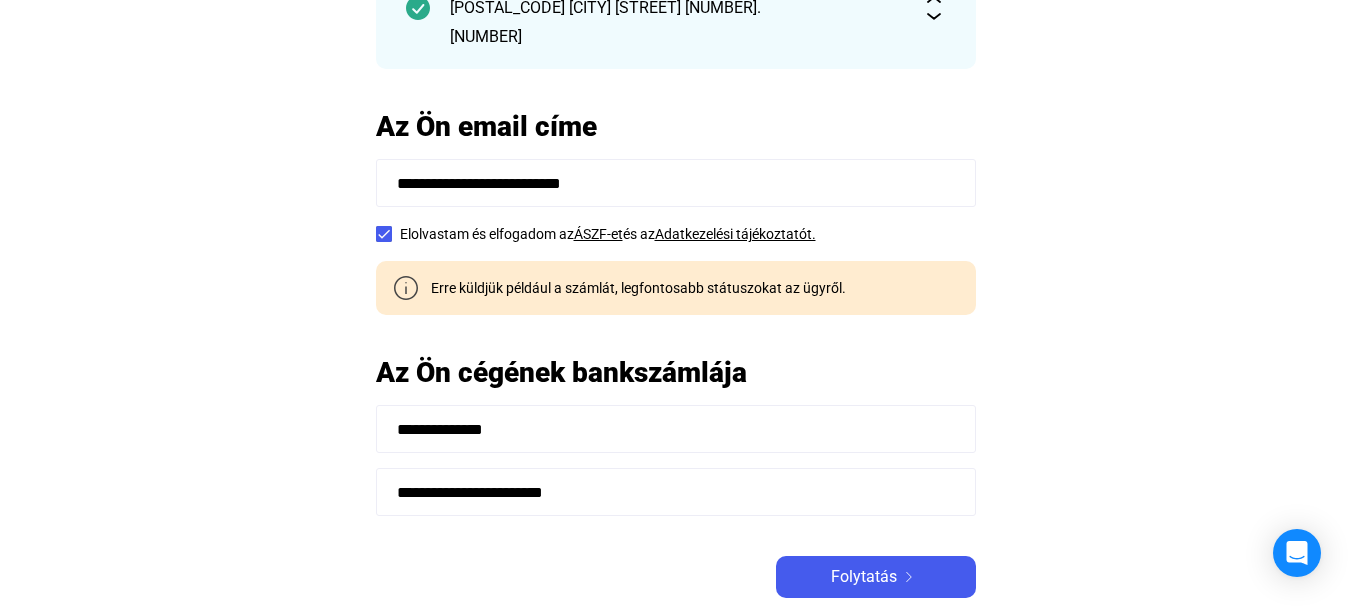 scroll, scrollTop: 300, scrollLeft: 0, axis: vertical 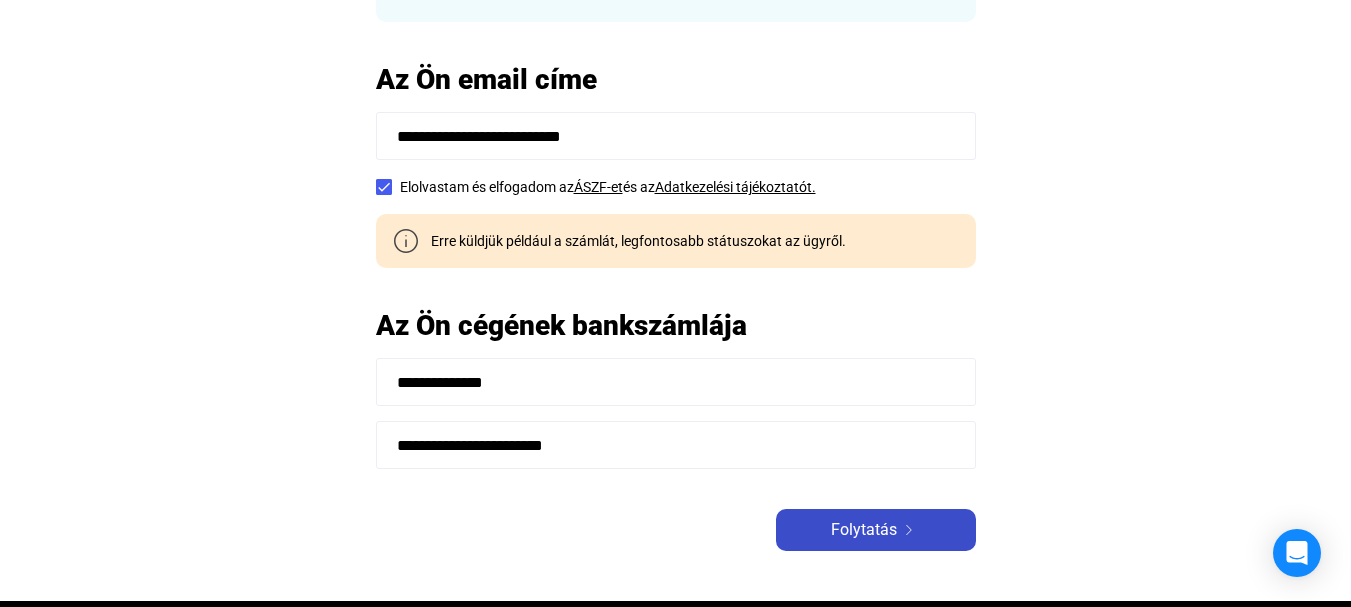 type on "**********" 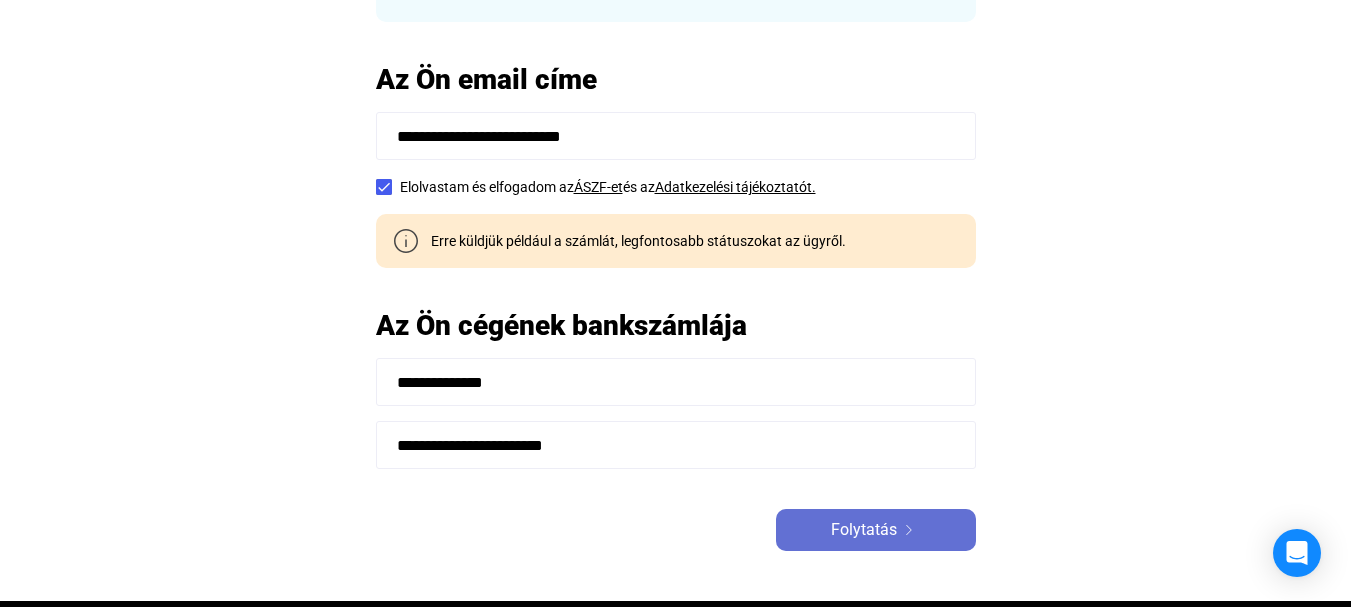 click on "Folytatás" at bounding box center (876, 530) 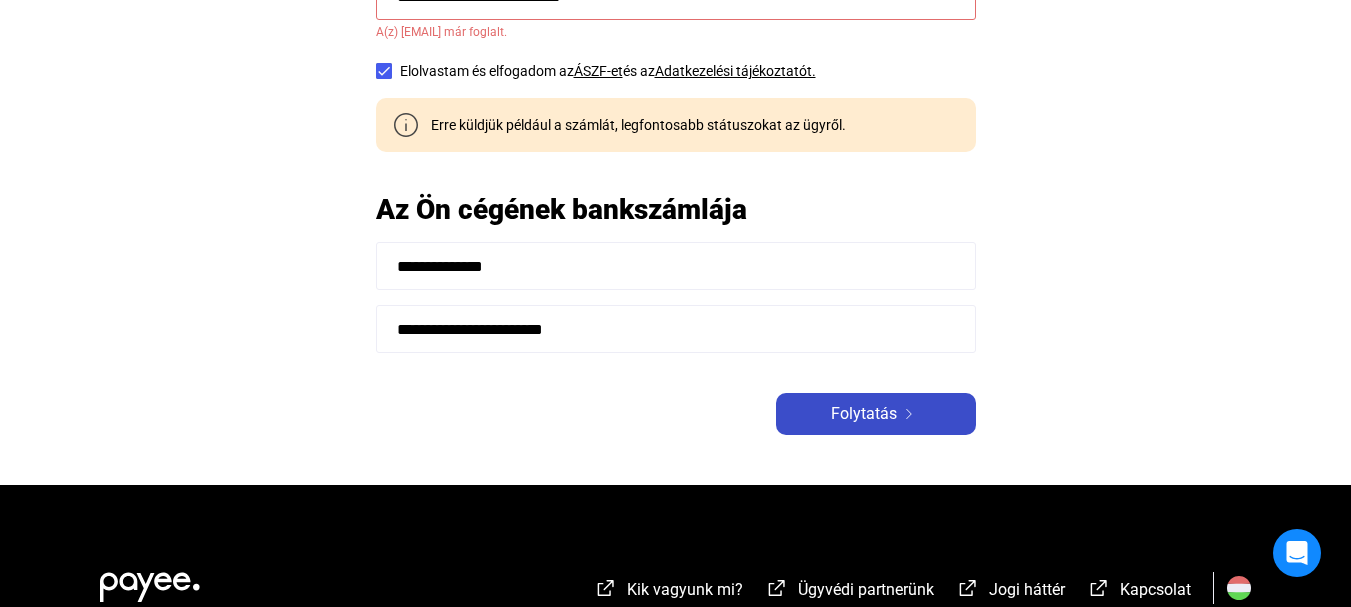 scroll, scrollTop: 300, scrollLeft: 0, axis: vertical 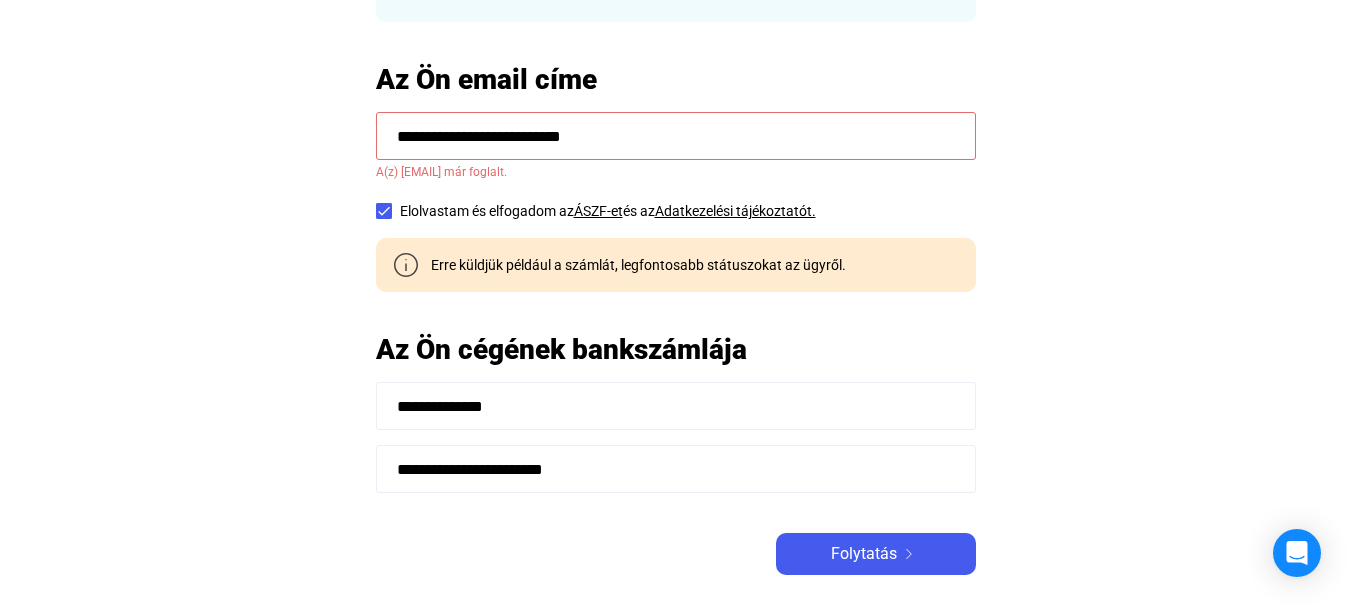 click on "**********" at bounding box center (676, 136) 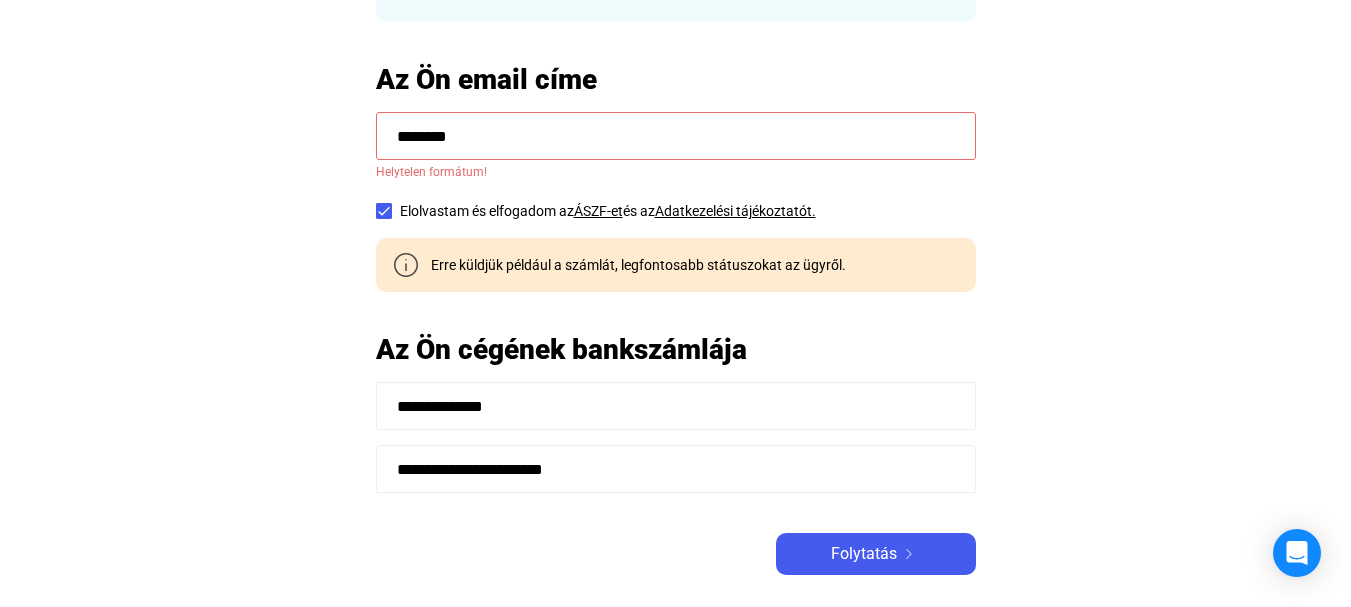 type on "**********" 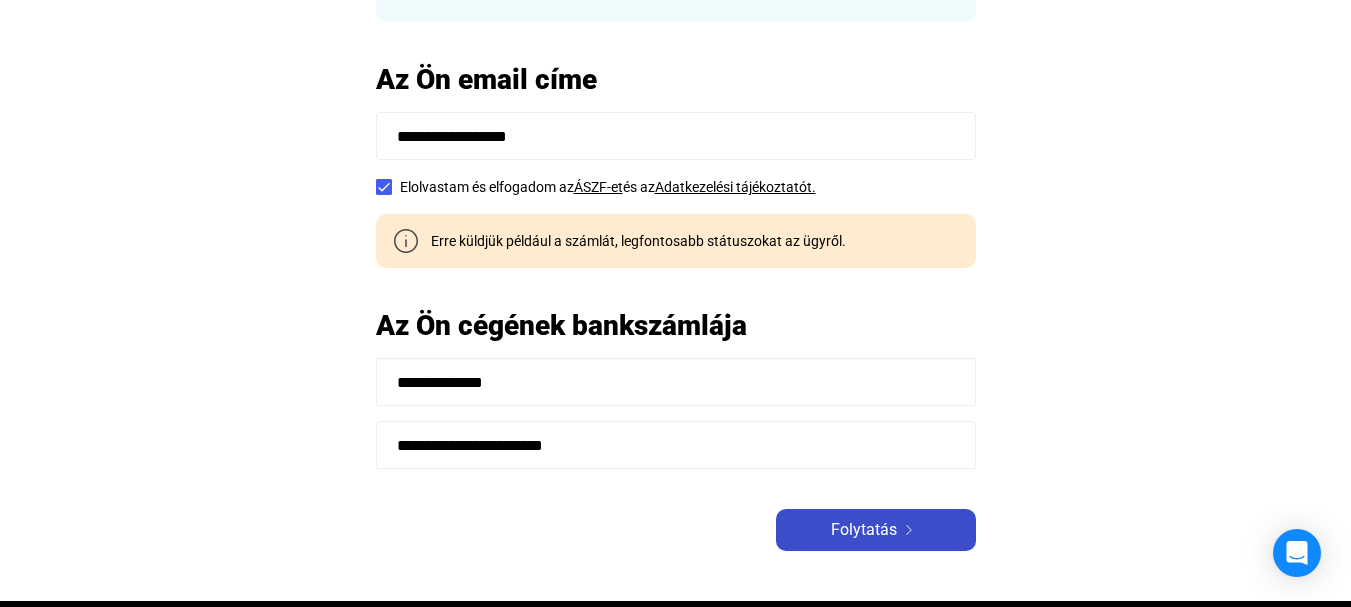 click on "Folytatás" at bounding box center (876, 530) 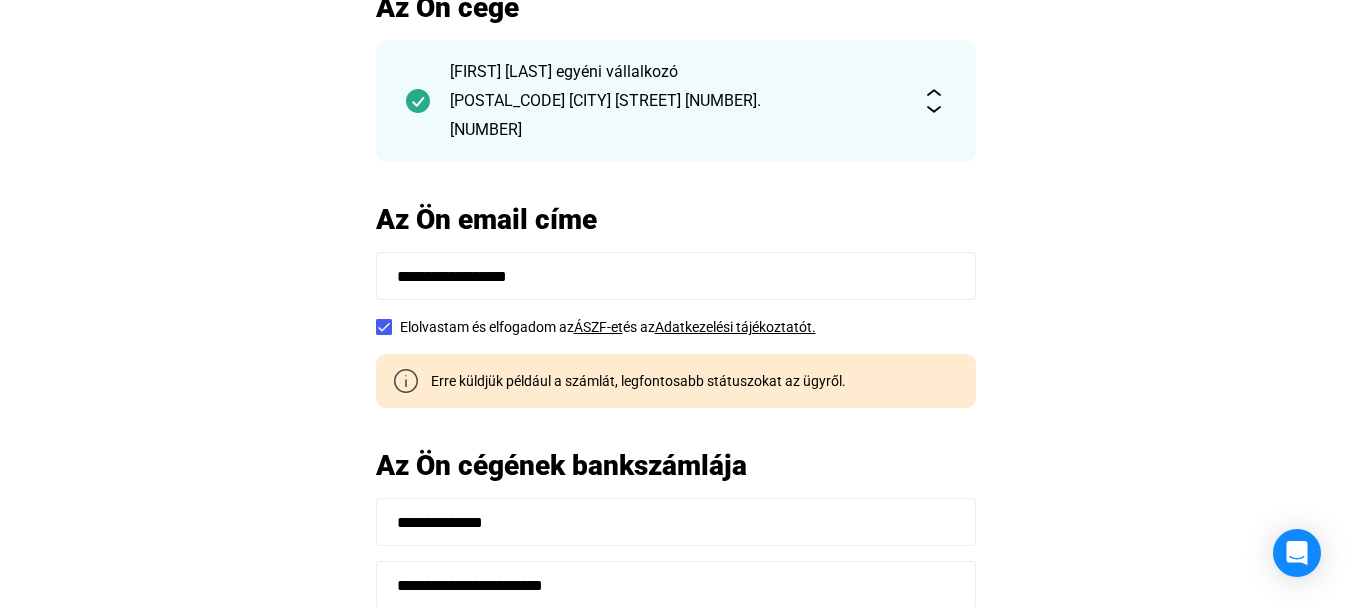 scroll, scrollTop: 440, scrollLeft: 0, axis: vertical 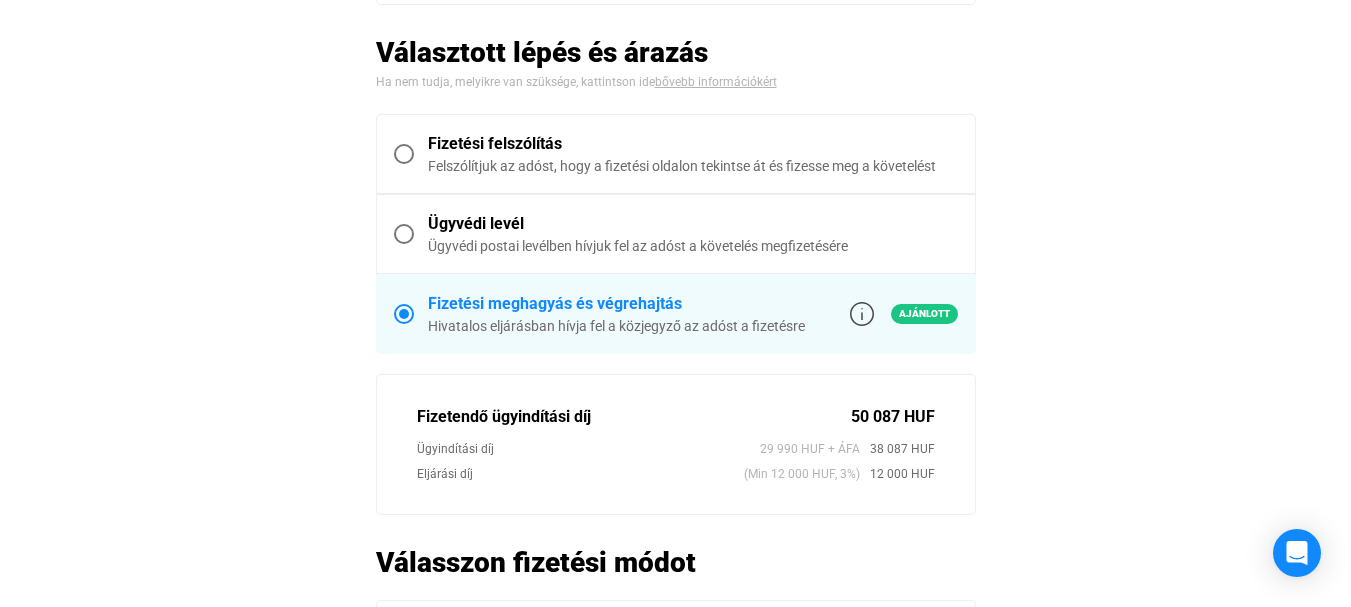 click on "Felszólítjuk az adóst, hogy a fizetési oldalon tekintse át és fizesse meg a követelést" at bounding box center (693, 166) 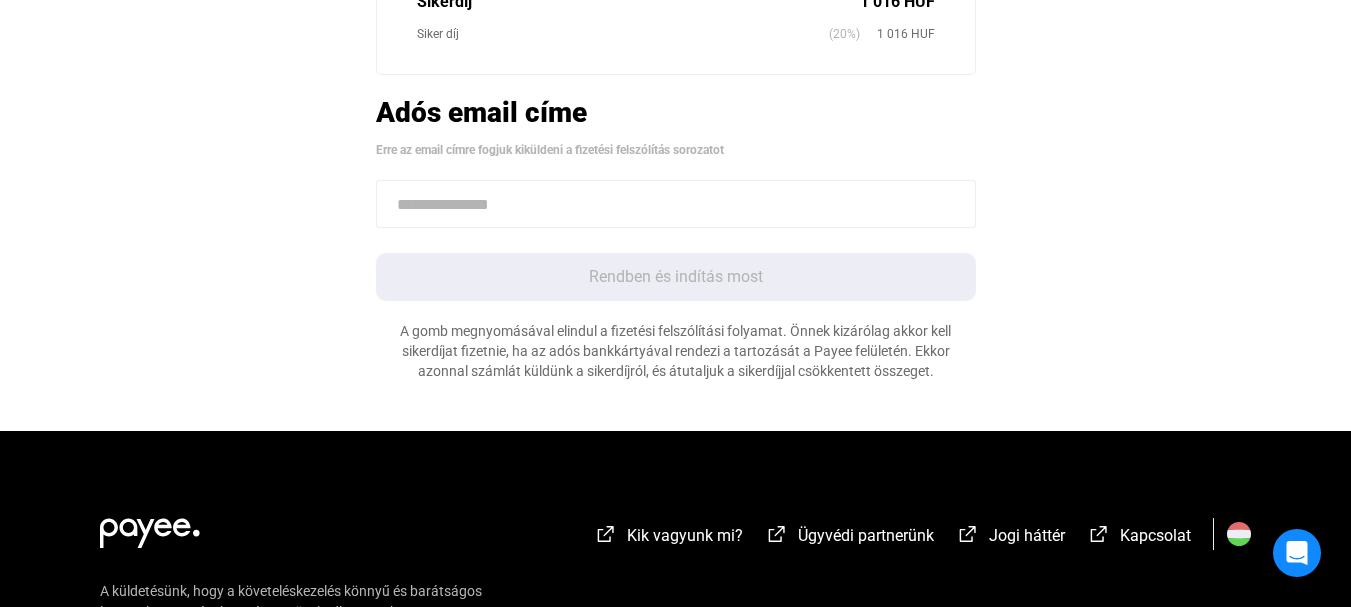 scroll, scrollTop: 900, scrollLeft: 0, axis: vertical 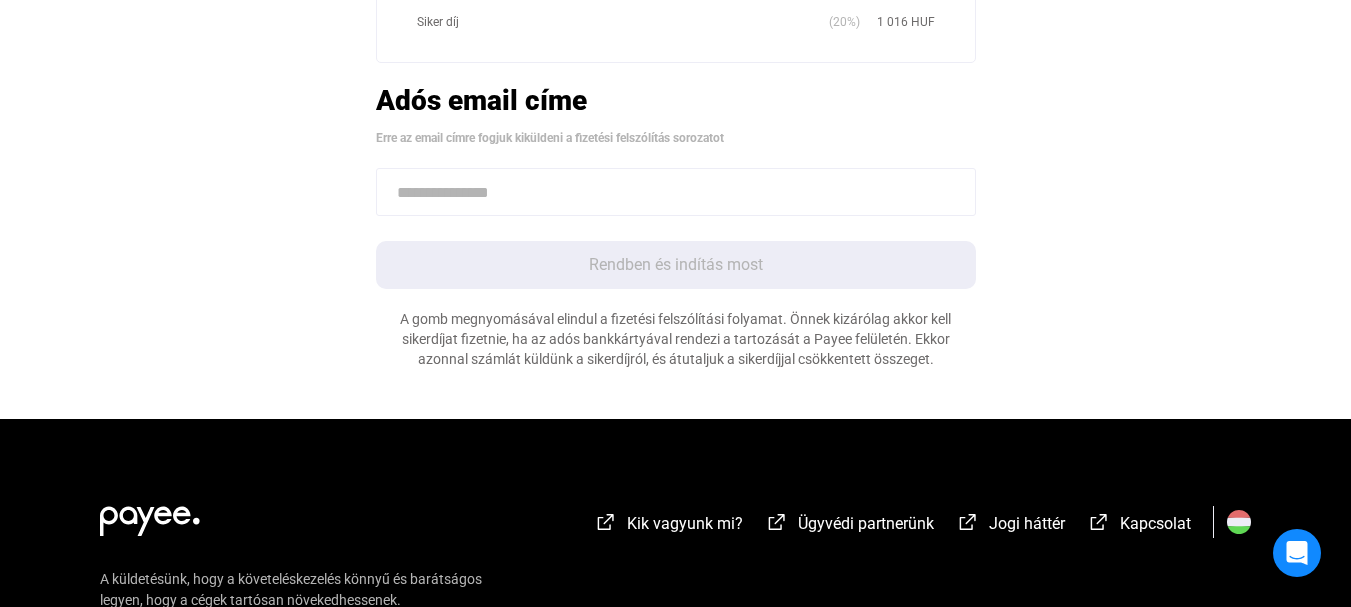 click at bounding box center (676, 192) 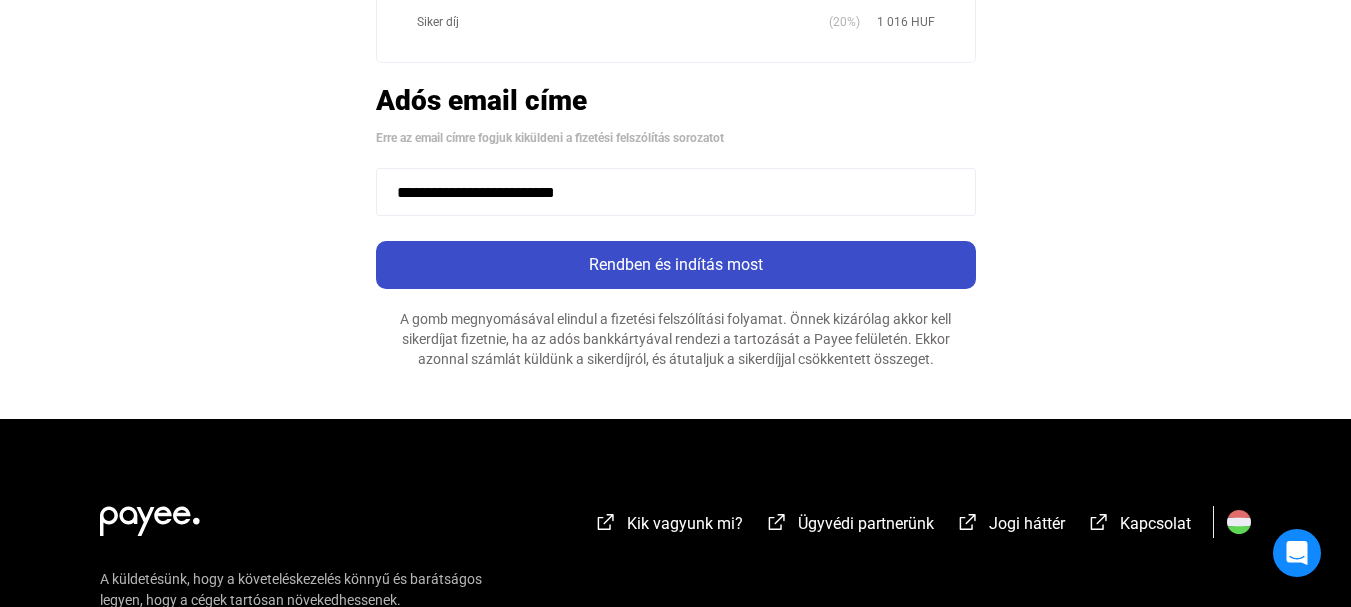 type on "**********" 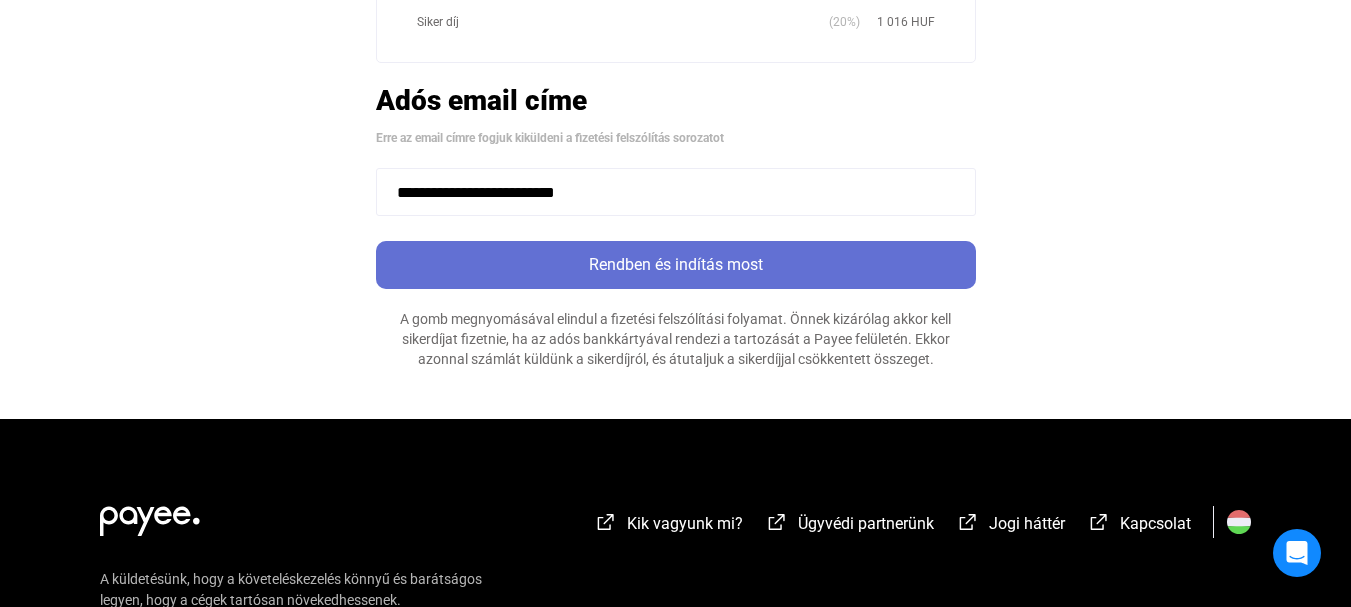 click on "Rendben és indítás most" at bounding box center (676, 265) 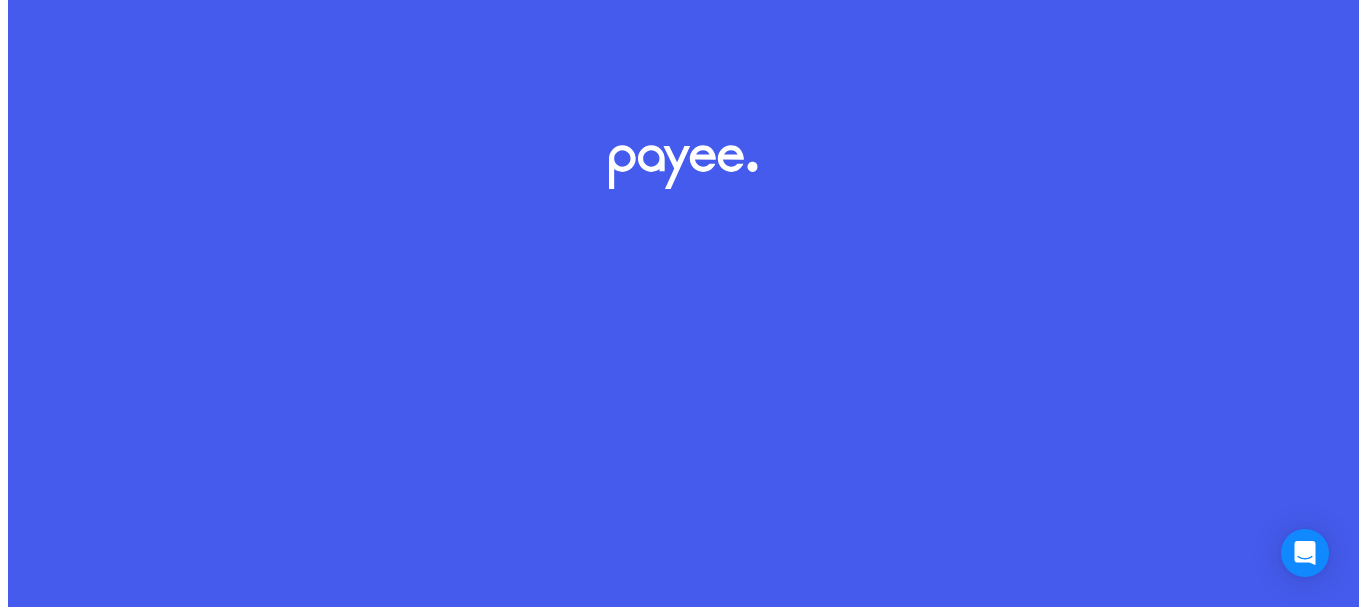 scroll, scrollTop: 0, scrollLeft: 0, axis: both 